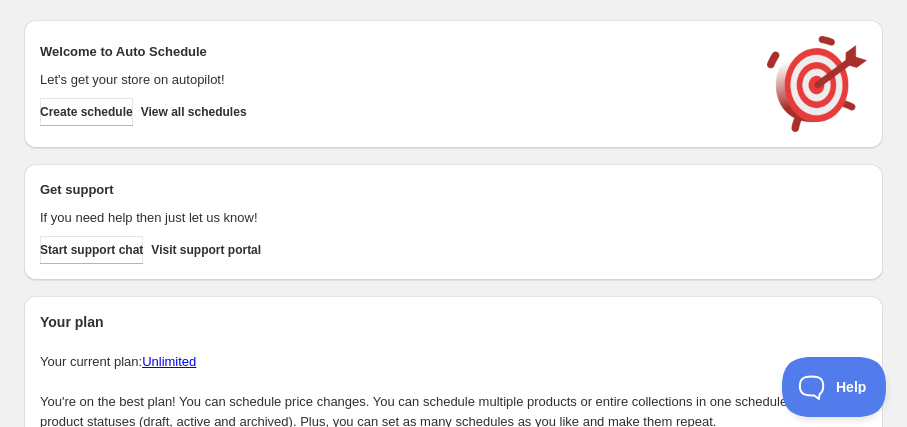 scroll, scrollTop: 0, scrollLeft: 0, axis: both 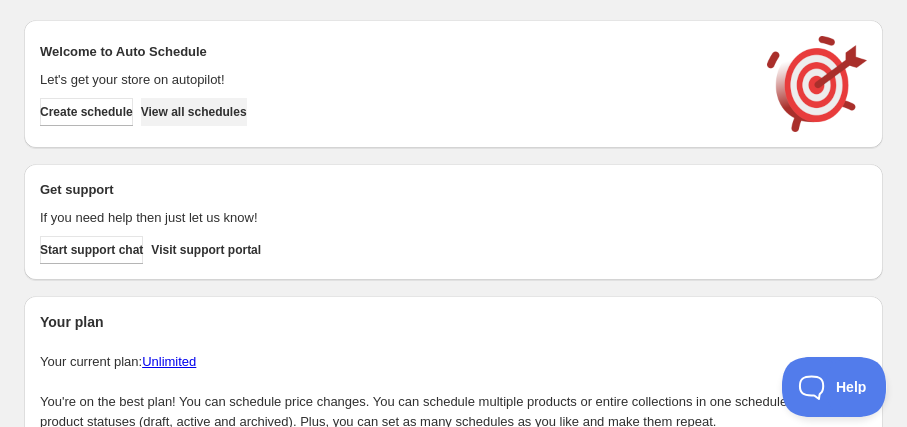 click on "View all schedules" at bounding box center (194, 112) 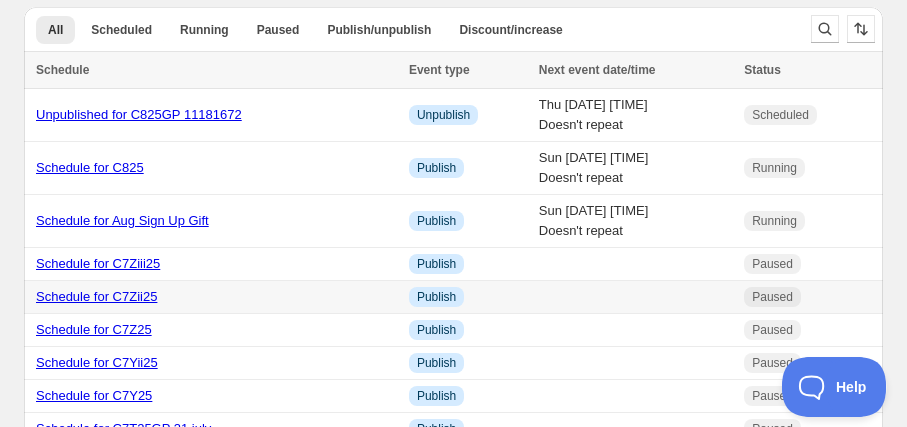 scroll, scrollTop: 0, scrollLeft: 0, axis: both 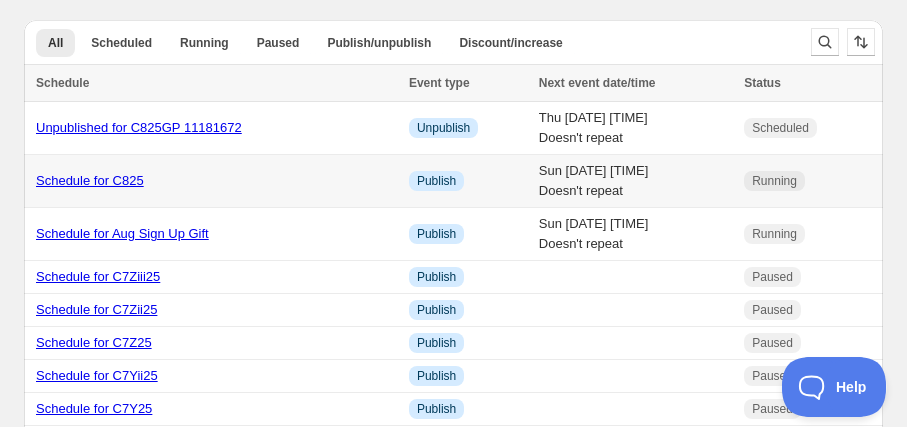 click on "Schedule for C825" at bounding box center (90, 180) 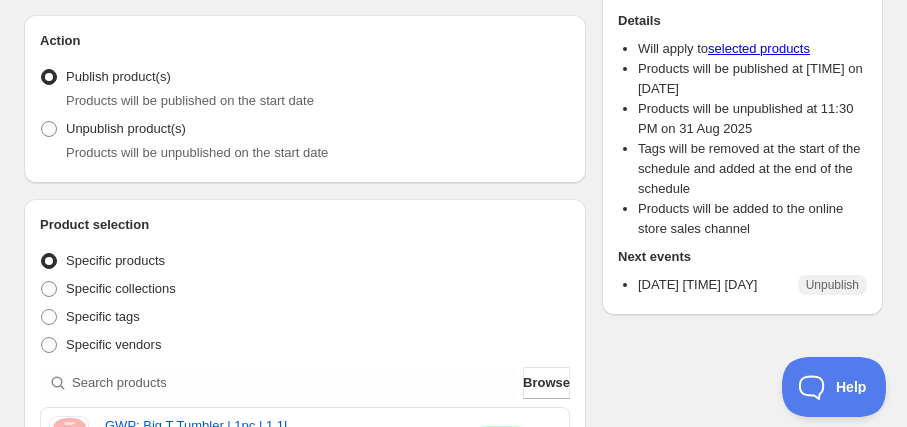 scroll, scrollTop: 0, scrollLeft: 0, axis: both 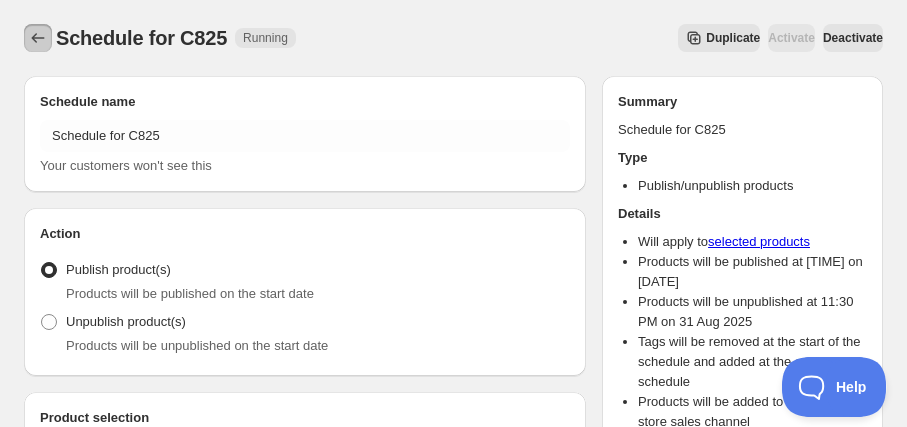 click 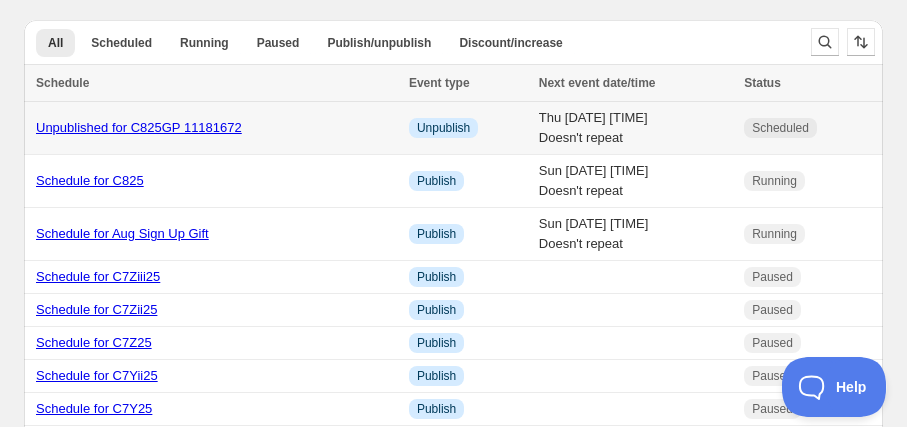 click on "Unpublished for C825GP 11181672" at bounding box center (216, 128) 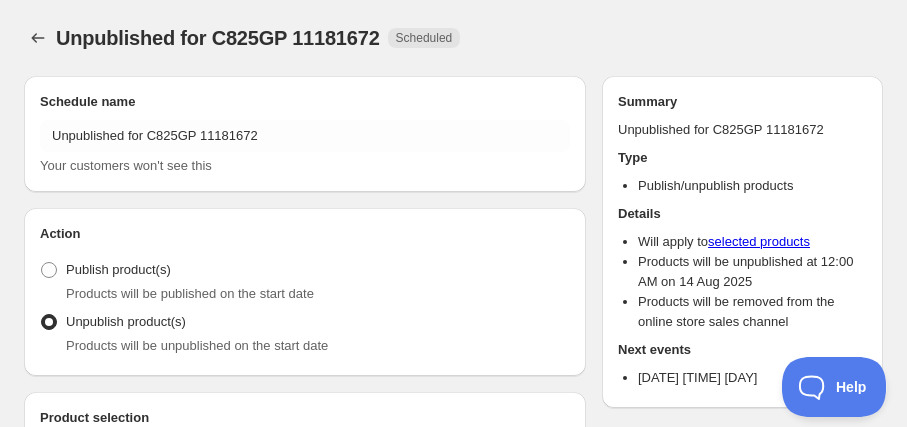 radio on "true" 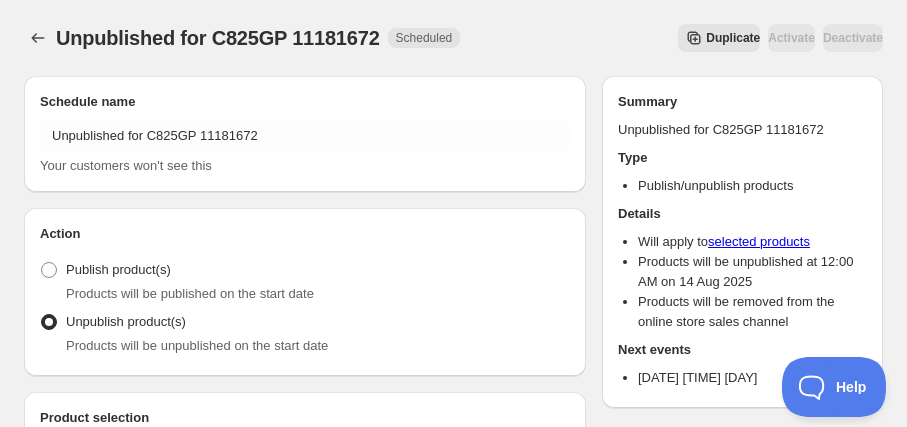 click on "Duplicate" at bounding box center (733, 38) 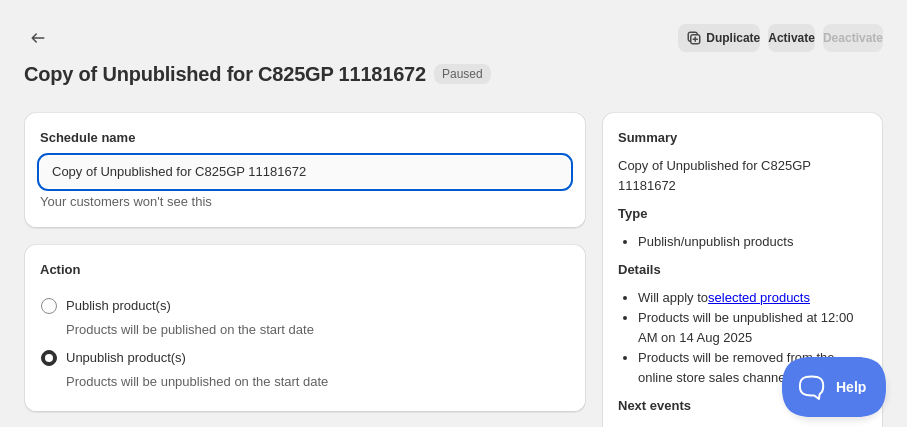 drag, startPoint x: 244, startPoint y: 168, endPoint x: 317, endPoint y: 166, distance: 73.02739 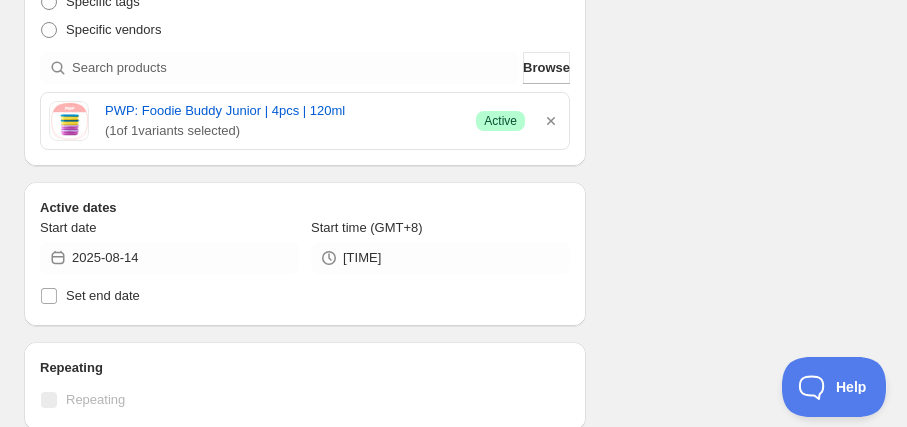 scroll, scrollTop: 545, scrollLeft: 0, axis: vertical 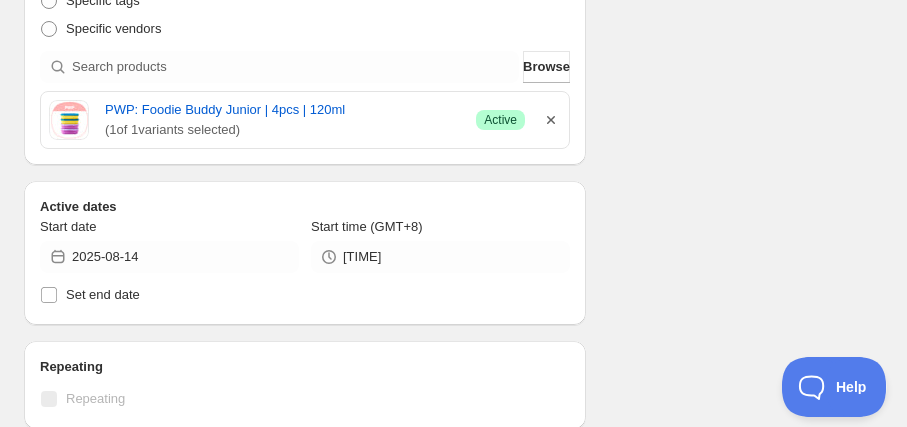 type on "Copy of Unpublished for C825GP A6454" 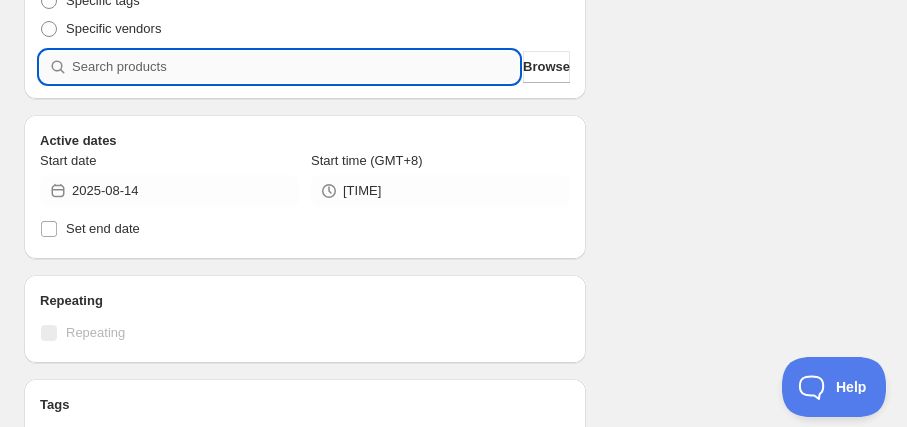 click at bounding box center (295, 67) 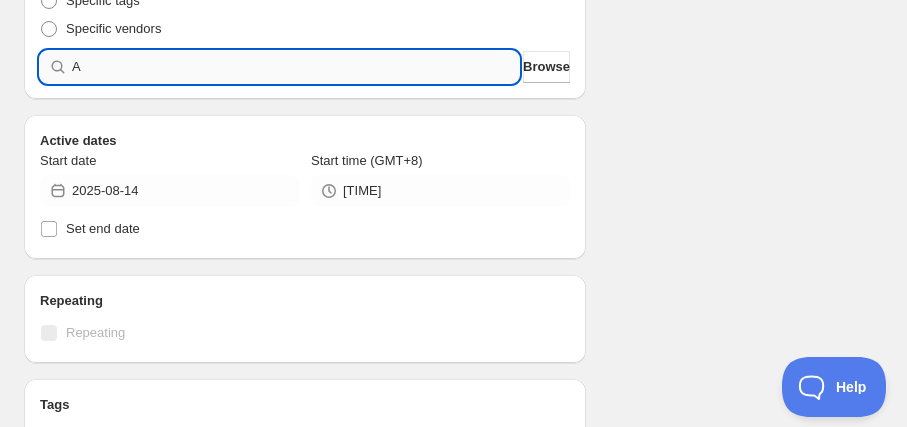 type 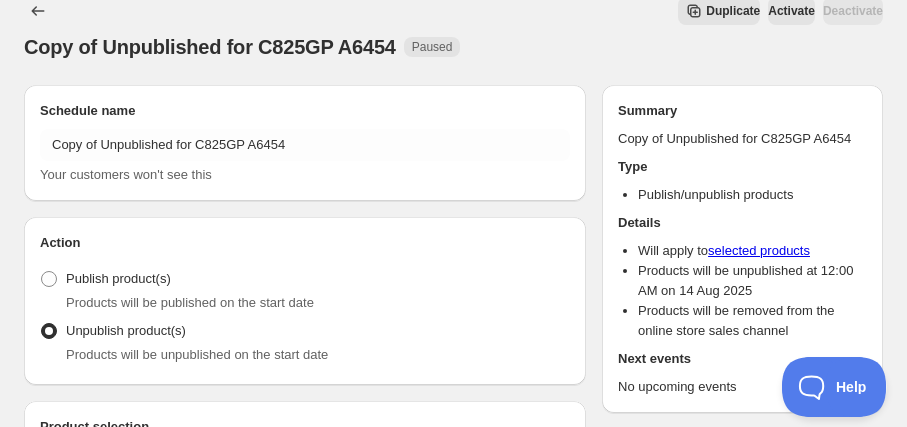 scroll, scrollTop: 0, scrollLeft: 0, axis: both 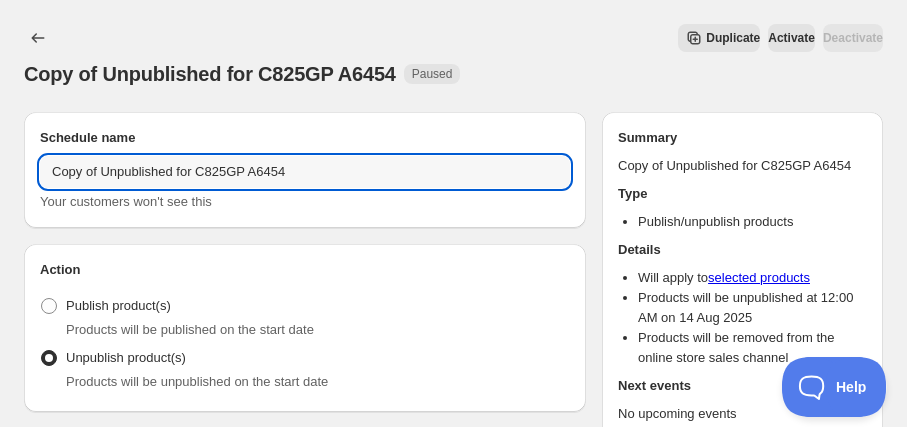 drag, startPoint x: 94, startPoint y: 172, endPoint x: -18, endPoint y: 174, distance: 112.01785 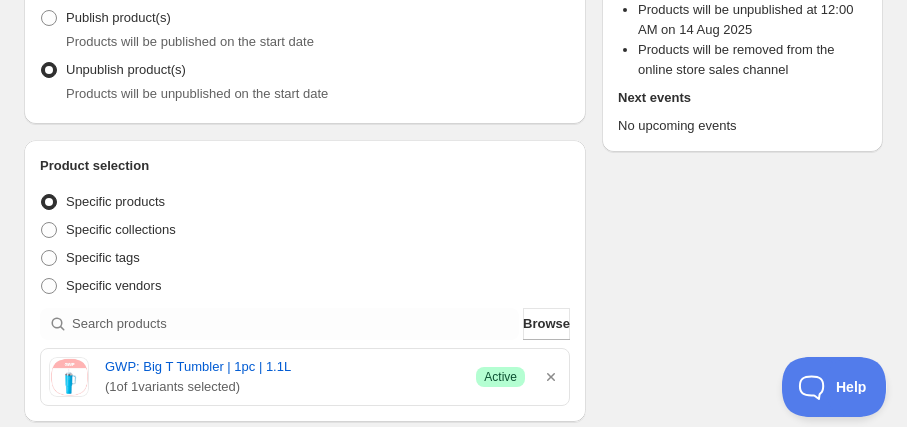 scroll, scrollTop: 545, scrollLeft: 0, axis: vertical 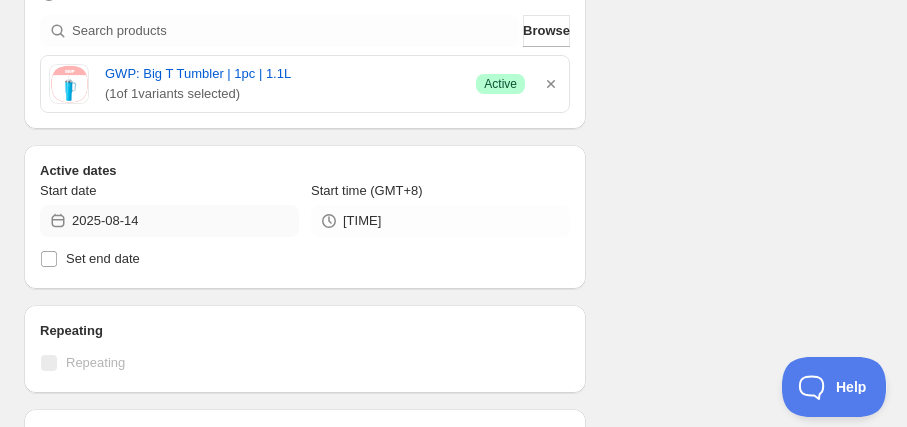 type on "Unpublished for C825GP A6454" 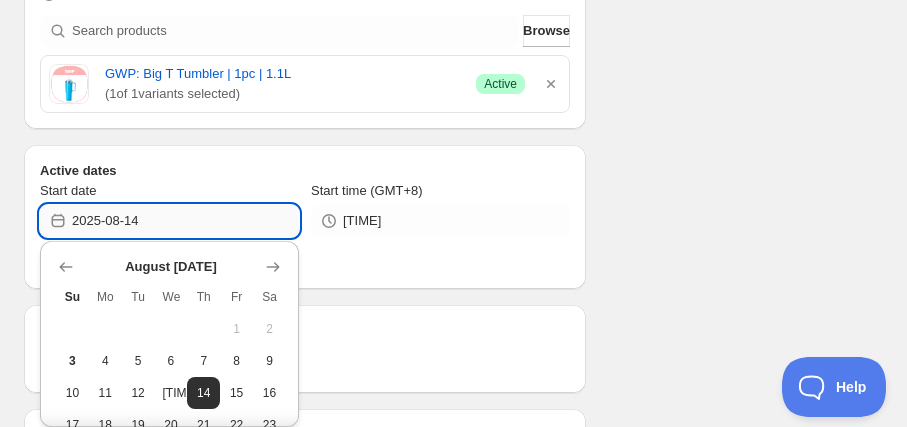 click on "2025-08-14" at bounding box center [185, 221] 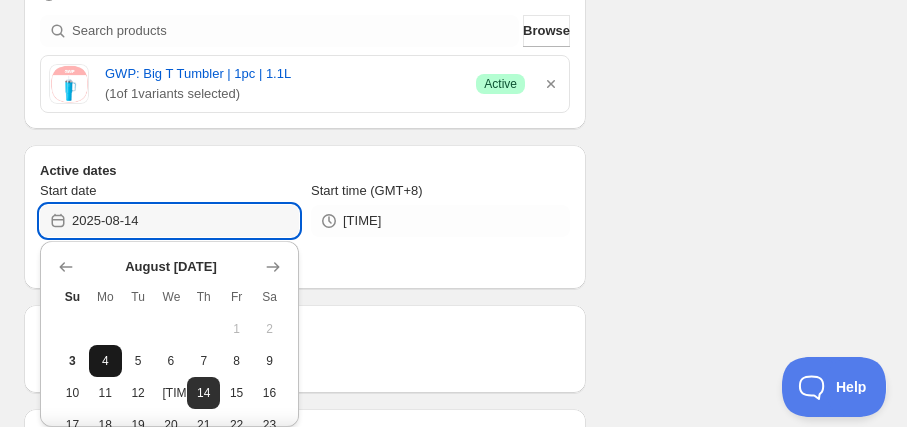 click on "4" at bounding box center [105, 361] 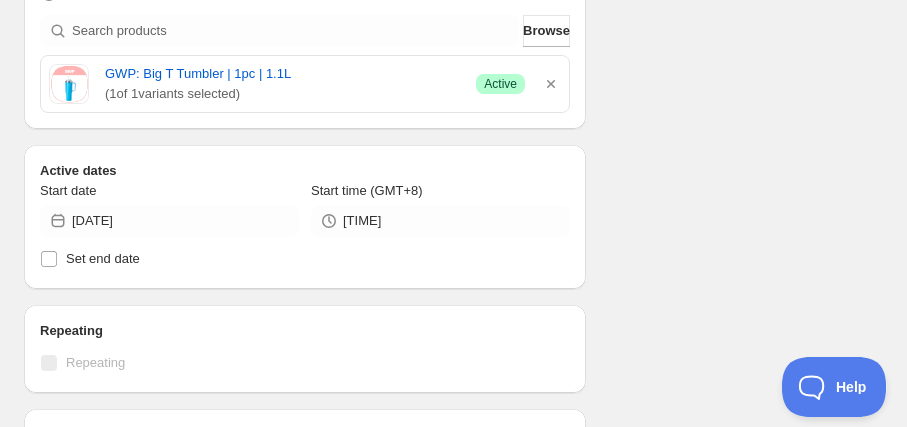 click on "Start date [DATE] Start time (GMT+8) [TIME] Set end date End date [DATE] End time (GMT+8) [TIME]" at bounding box center [445, 242] 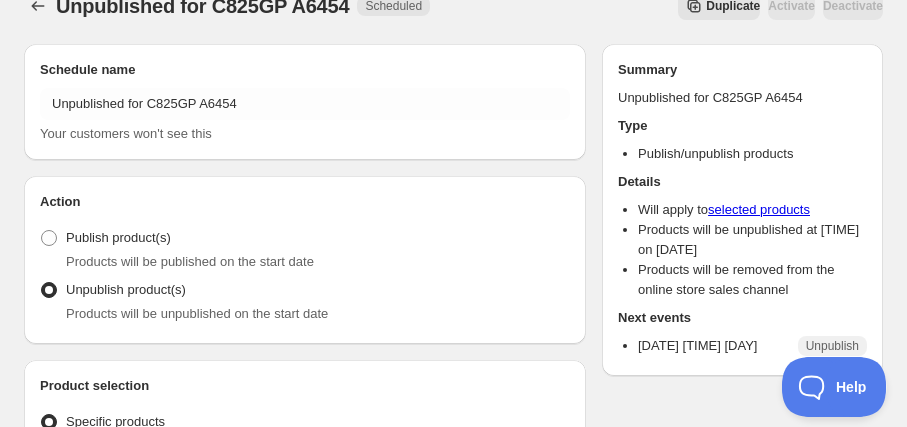 scroll, scrollTop: 0, scrollLeft: 0, axis: both 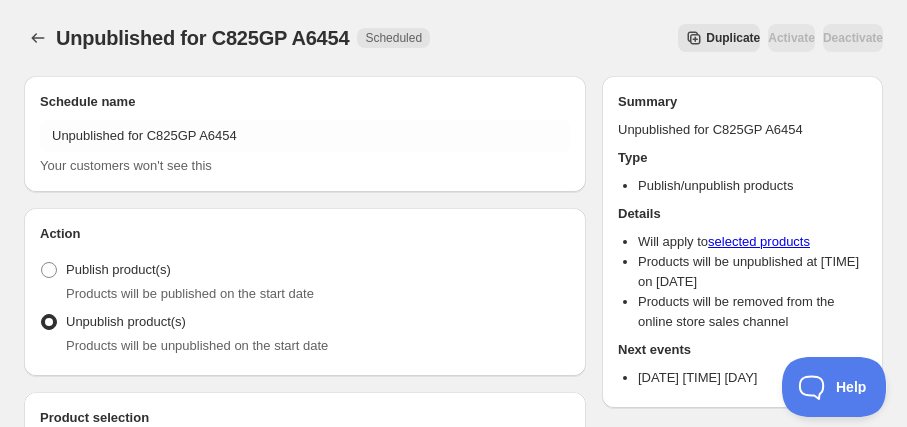 click on "Duplicate" at bounding box center [733, 38] 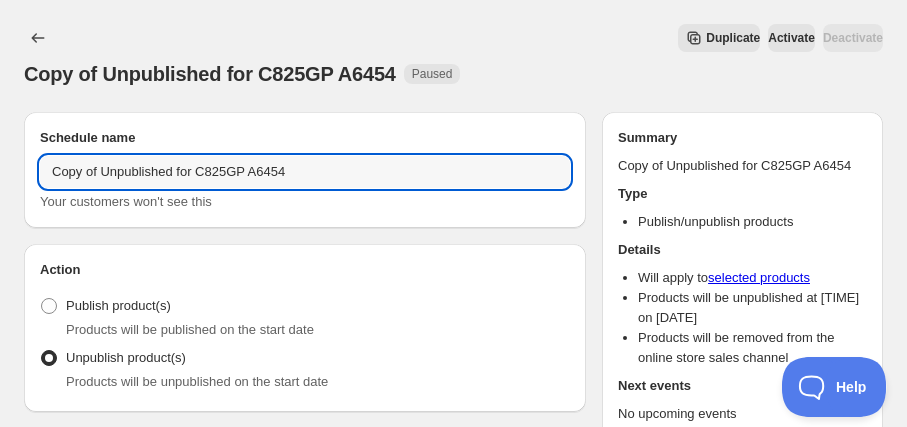 drag, startPoint x: 174, startPoint y: 168, endPoint x: 34, endPoint y: 167, distance: 140.00357 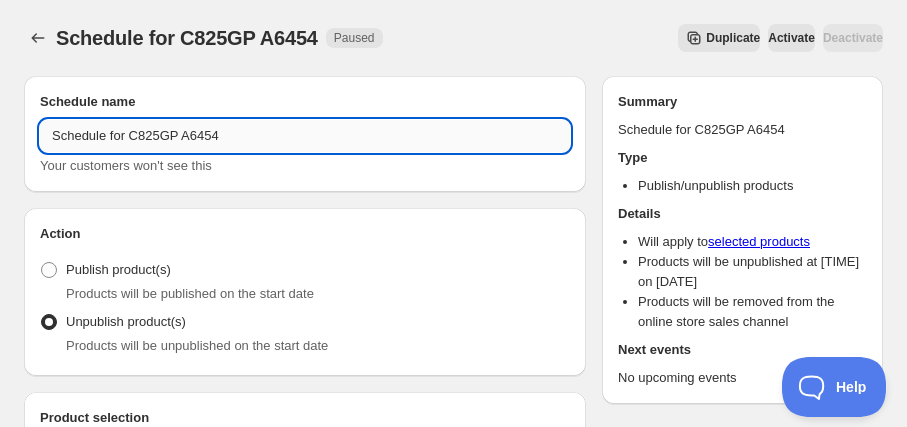 drag, startPoint x: 195, startPoint y: 134, endPoint x: 217, endPoint y: 136, distance: 22.090721 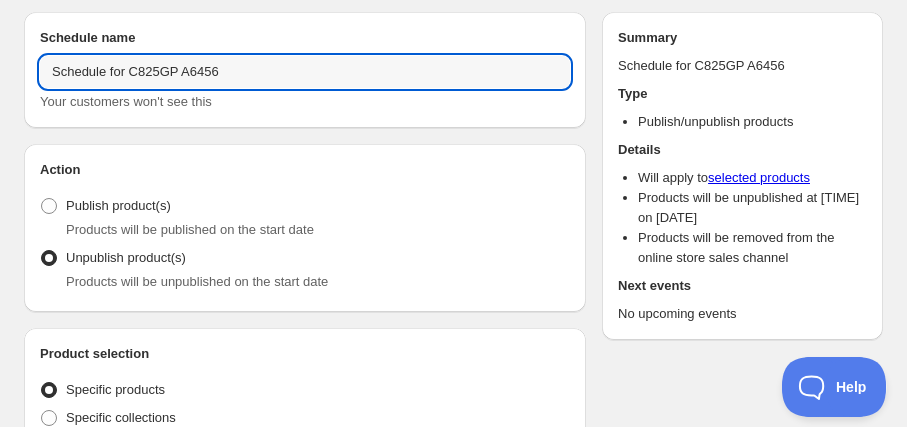 scroll, scrollTop: 90, scrollLeft: 0, axis: vertical 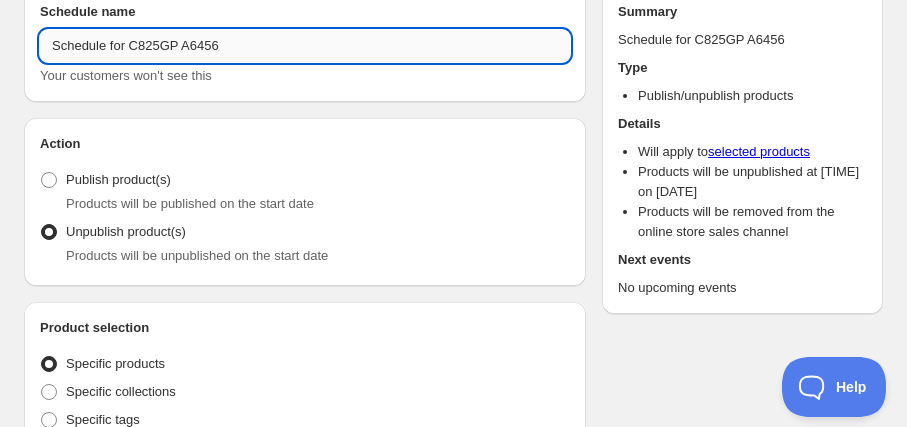 drag, startPoint x: 176, startPoint y: 51, endPoint x: 296, endPoint y: 51, distance: 120 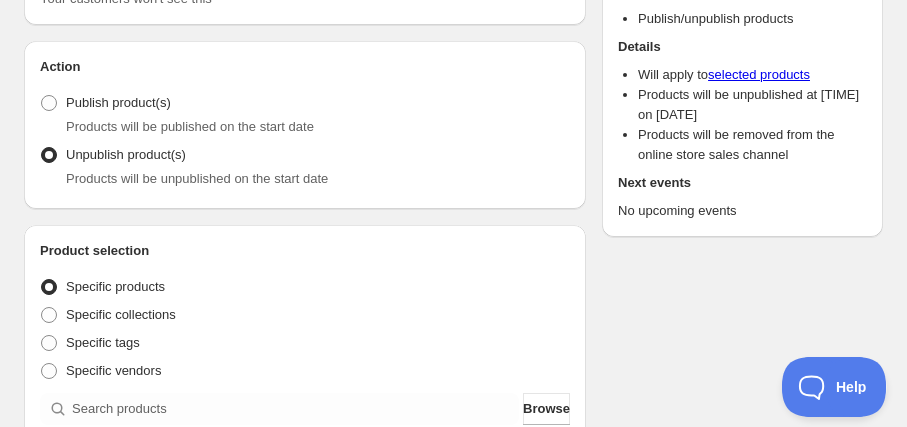 scroll, scrollTop: 272, scrollLeft: 0, axis: vertical 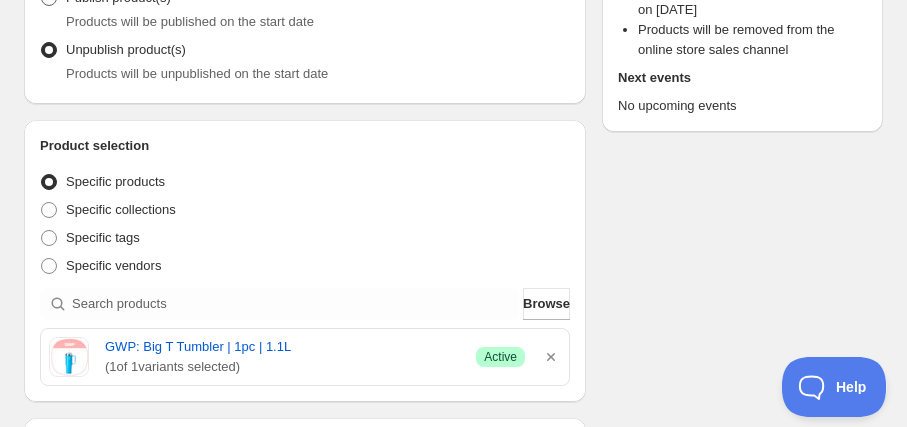 type on "Schedule for C825GP A6456" 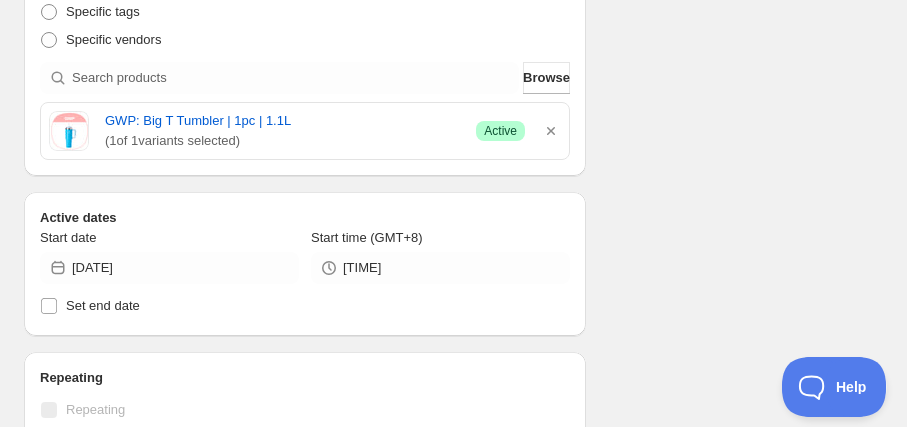 scroll, scrollTop: 503, scrollLeft: 0, axis: vertical 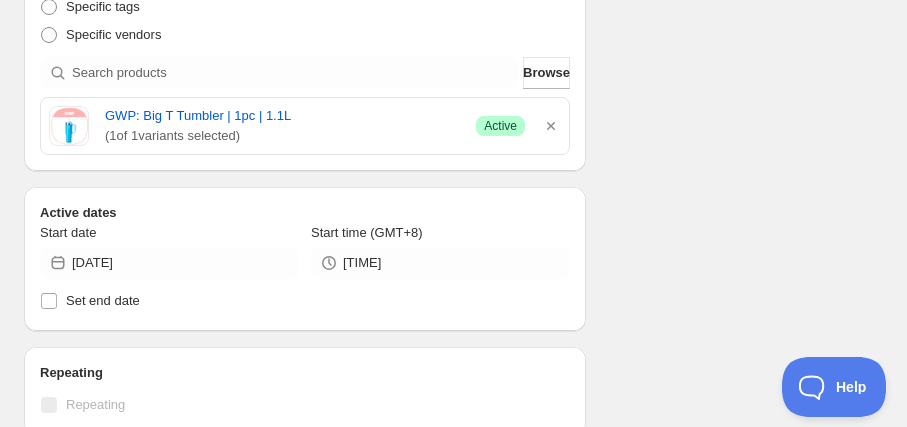 click on "GWP: Big T Tumbler | 1pc | 1.1L ( 1 of 1 variants selected) Success Active" at bounding box center (305, 126) 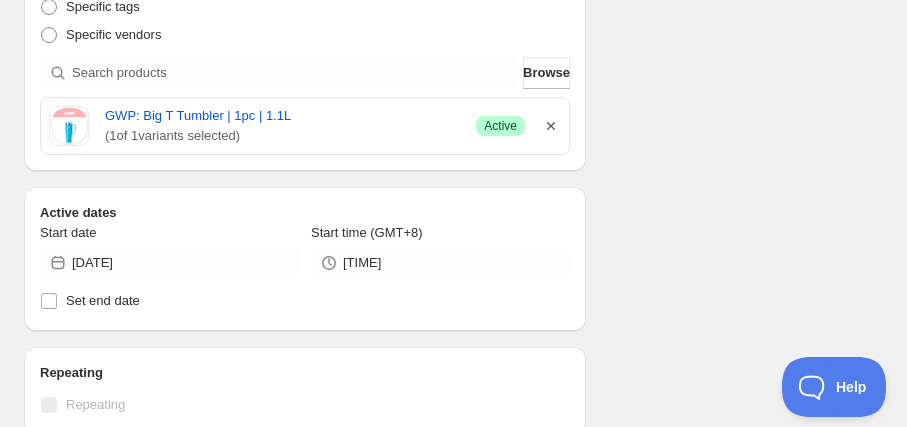click 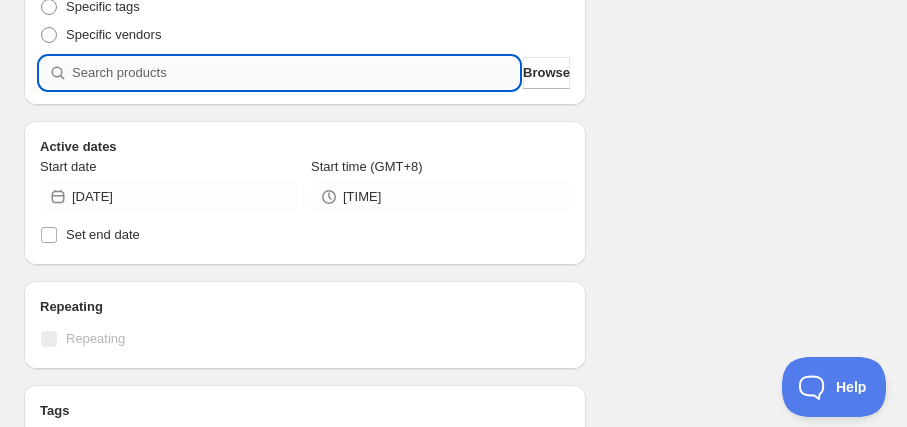 click at bounding box center [295, 73] 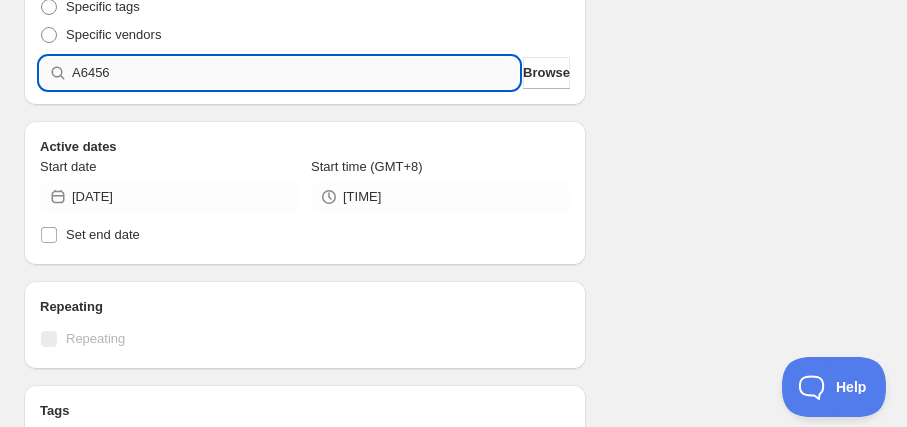 type 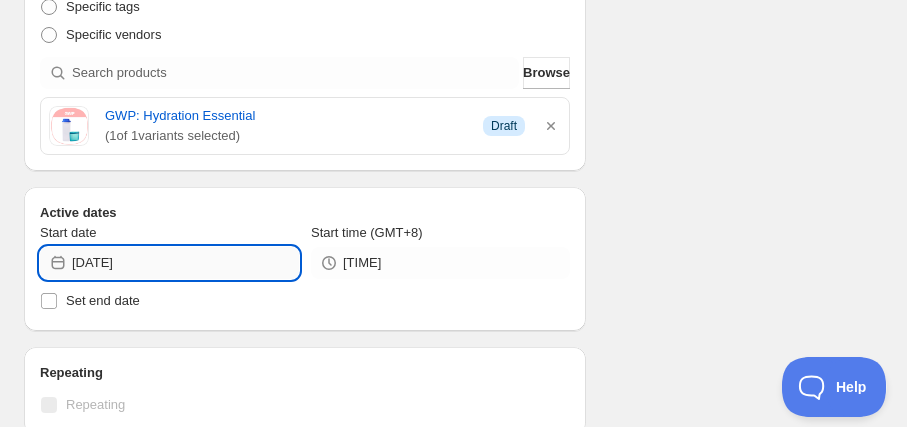 click on "[DATE]" at bounding box center (185, 263) 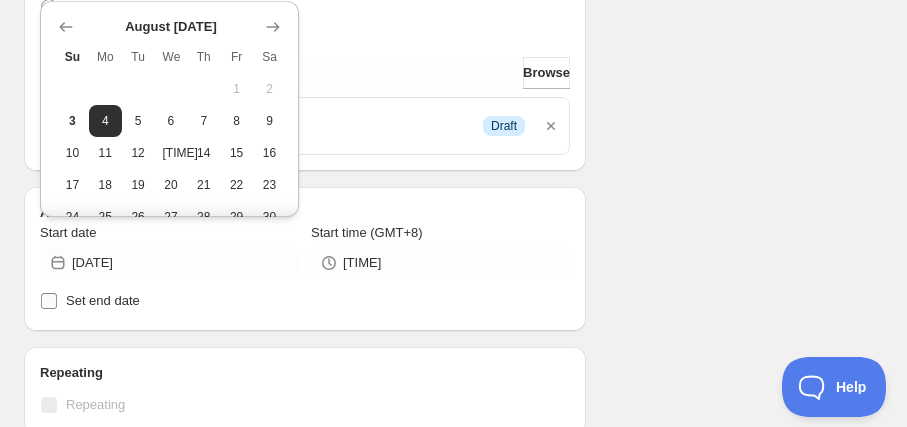 click on "Set end date" at bounding box center [103, 300] 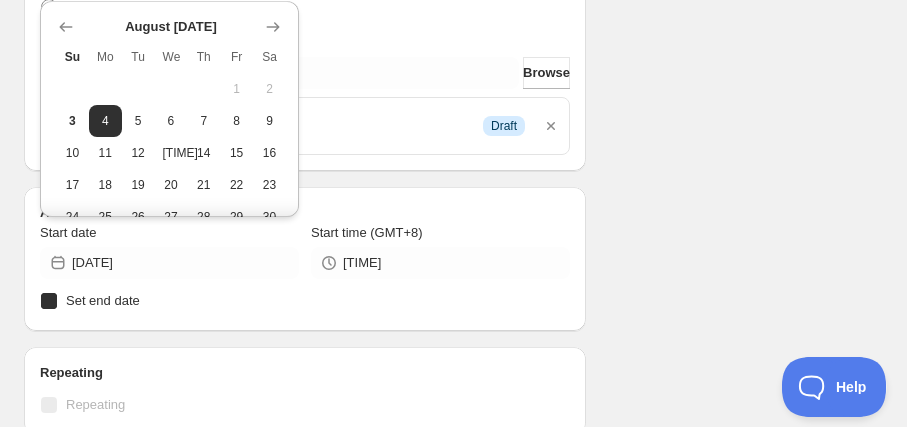 checkbox on "true" 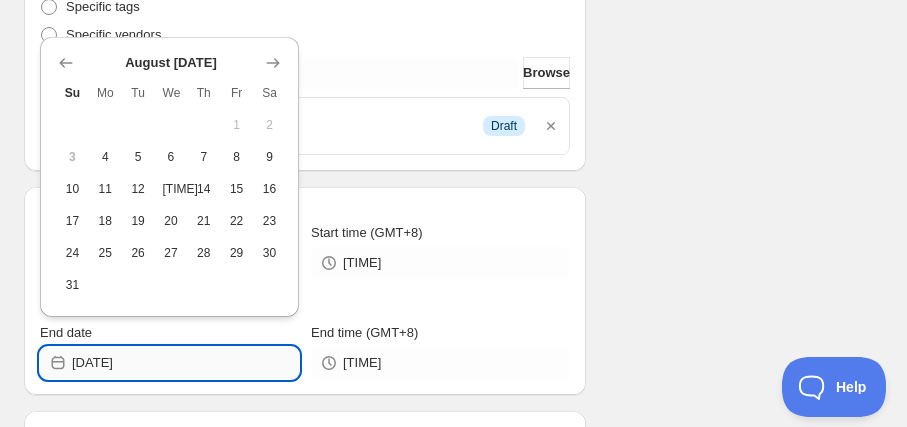 click on "[DATE]" at bounding box center [185, 363] 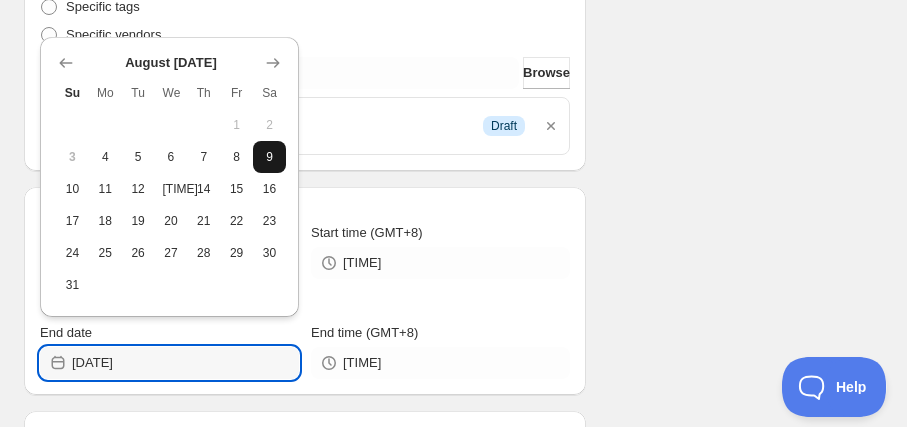 click on "9" at bounding box center [269, 157] 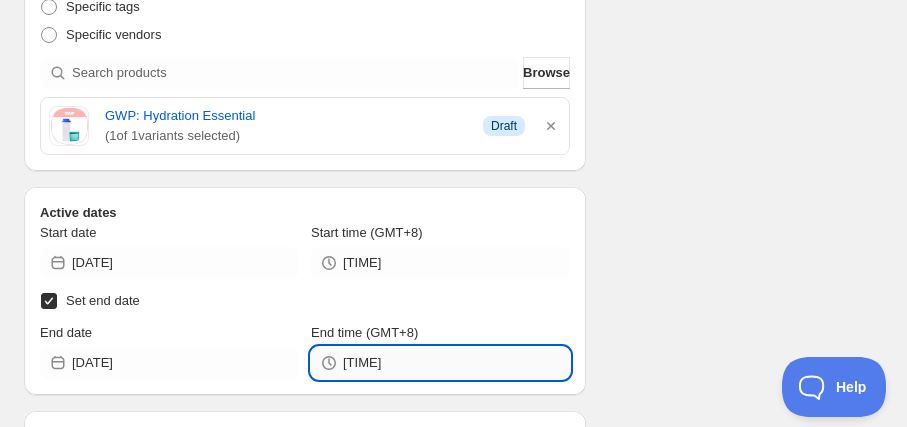click on "[TIME]" at bounding box center [456, 363] 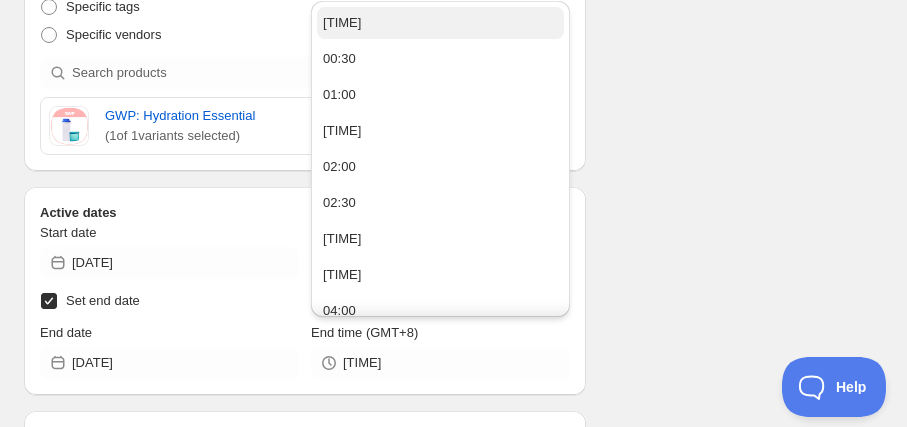 click on "[TIME]" at bounding box center (440, 23) 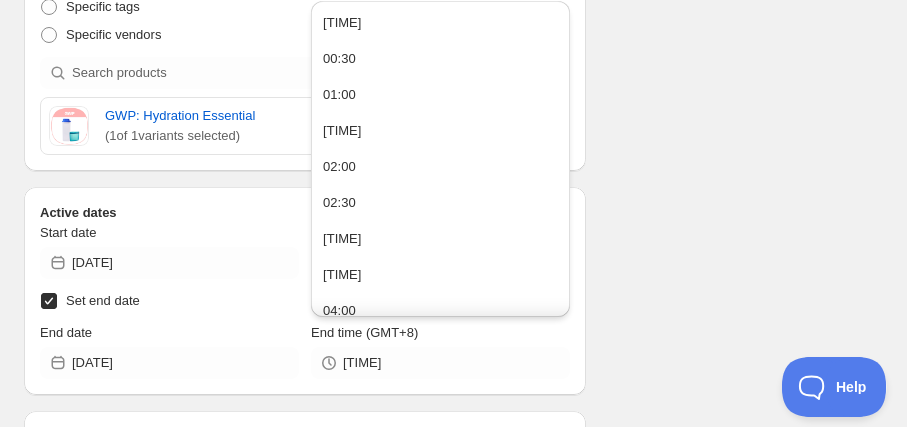 type on "[TIME]" 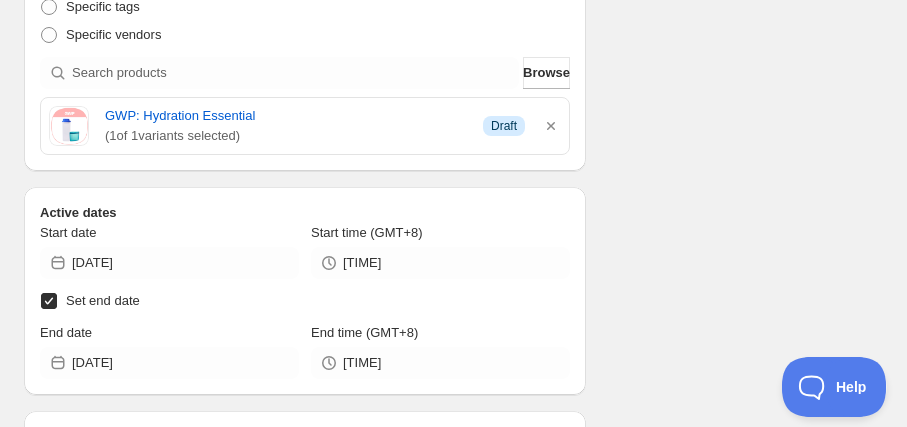 click on "Schedule for C825GP A6456 Your customers won't see this Action Action Publish product(s) Products will be published on the start date Unpublish product(s) Products will be unpublished on the start date Product selection Entity type Specific products Specific collections Specific tags Specific vendors Browse GWP: Hydration Essential ( 1 of 1 variants selected) Info Draft Active dates Start date [DATE] Start time (GMT+8) [TIME] Set end date End date [DATE] End time (GMT+8) [TIME] Repeating Repeating Ok Cancel Every 1 Date range Days Weeks Months Years Days Ends Never On specific date After a number of occurances Tags Add/remove tags to products for the duration of the schedule Countdown timer Show a countdown timer on the product page The countdown timer will show the time remaining until the end of the schedule. Remember to add the Countdown Timer block to your theme and configure it to your liking. Open theme editor Anything else? Sales channel Ignore products with status Summary Type" at bounding box center (445, 366) 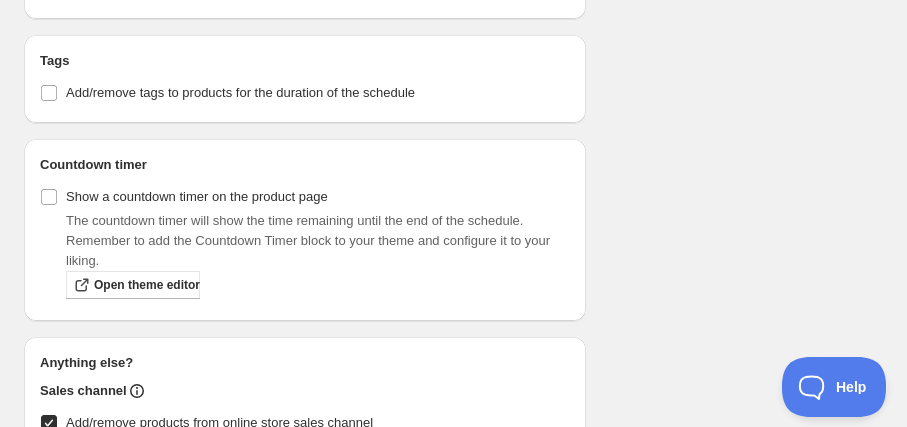 scroll, scrollTop: 1049, scrollLeft: 0, axis: vertical 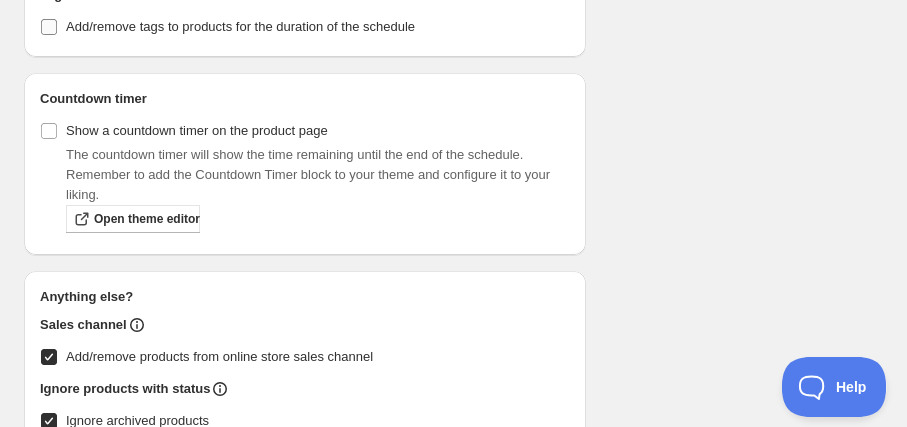 click on "Add/remove tags to products for the duration of the schedule" at bounding box center (240, 26) 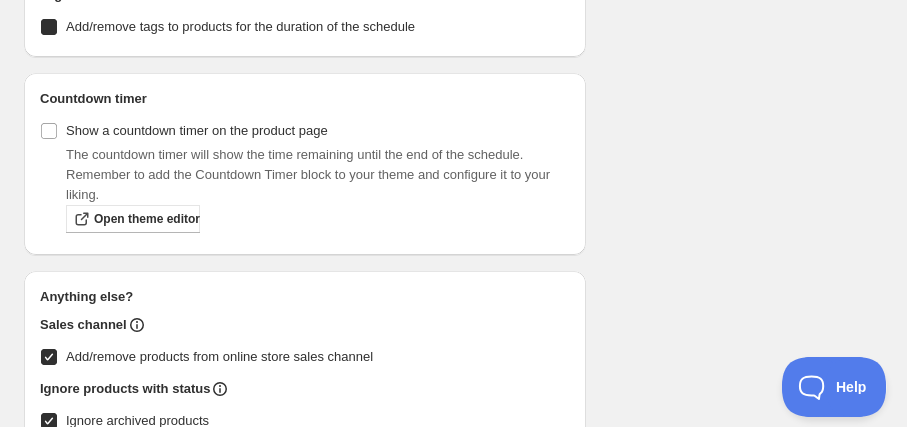 checkbox on "true" 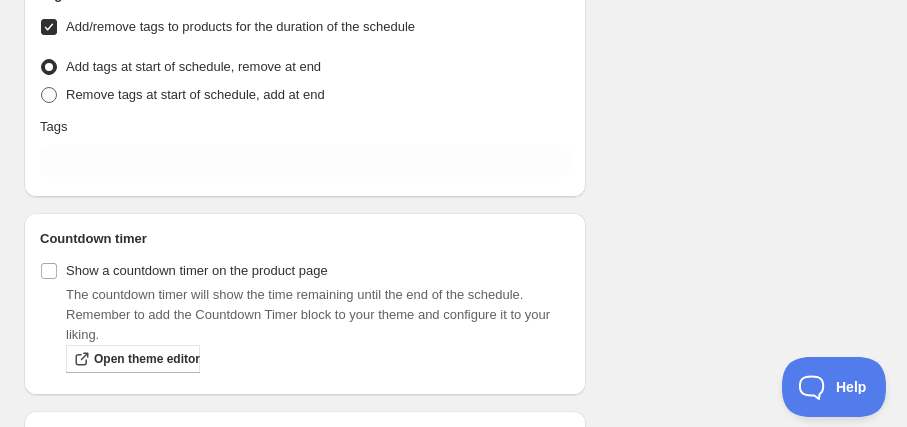 click on "Remove tags at start of schedule, add at end" at bounding box center (182, 95) 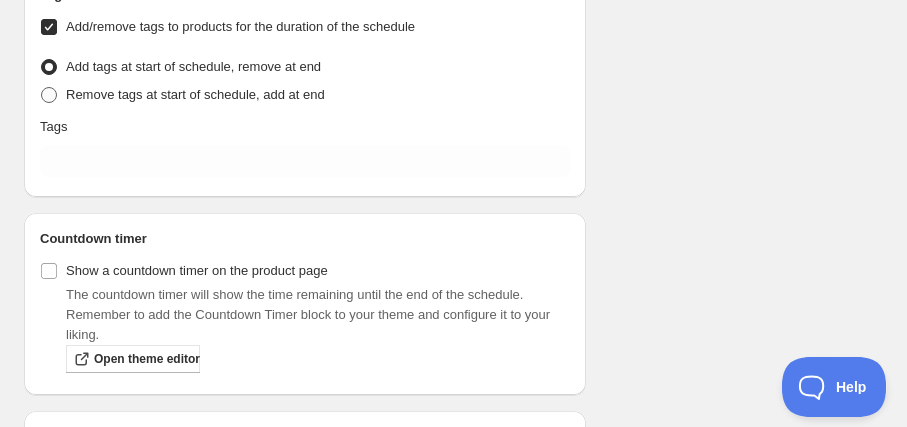 radio on "true" 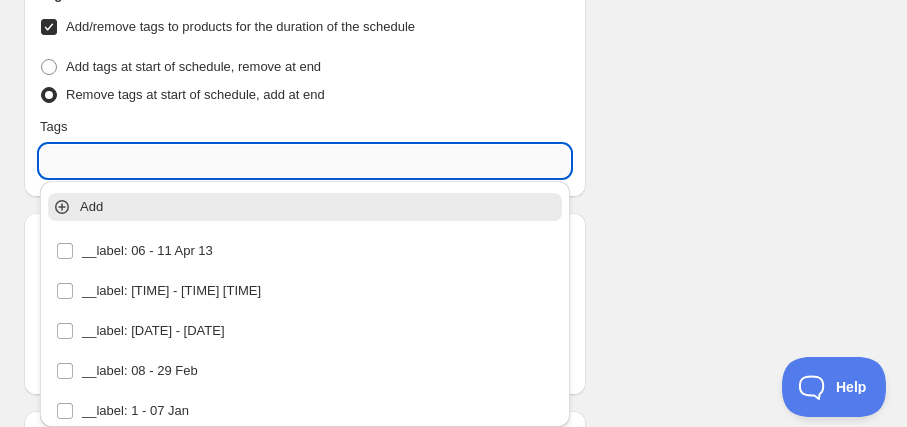 click at bounding box center (305, 161) 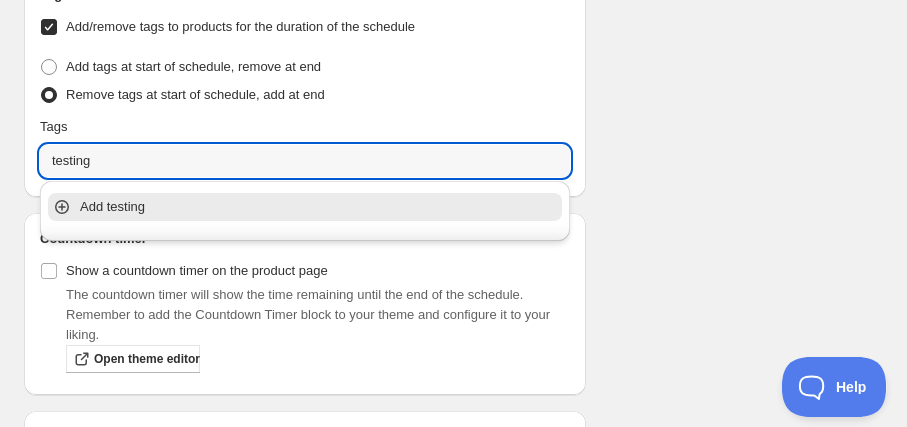 click on "Add testing" at bounding box center (319, 207) 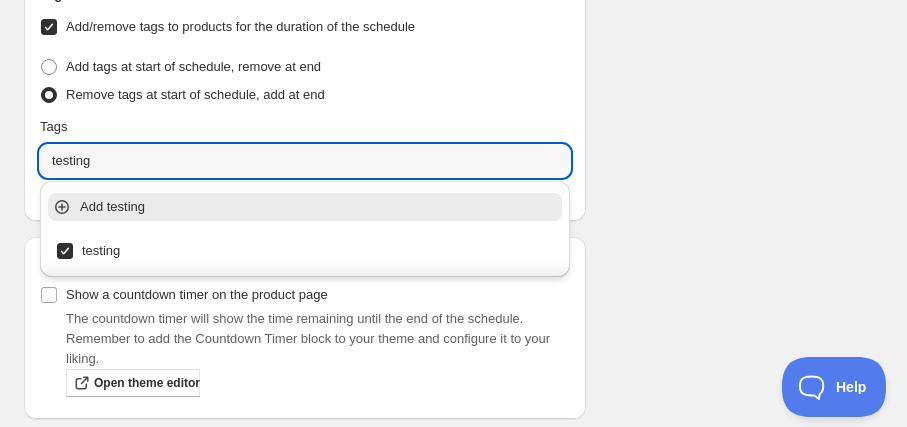 type on "testing" 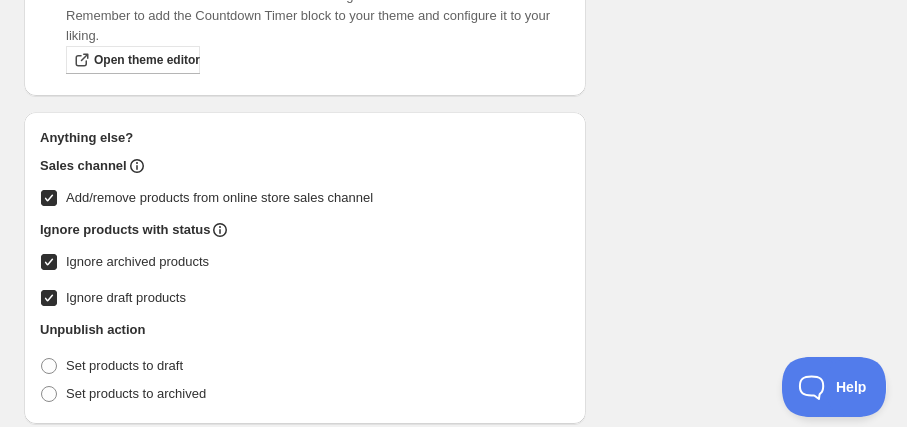 scroll, scrollTop: 1412, scrollLeft: 0, axis: vertical 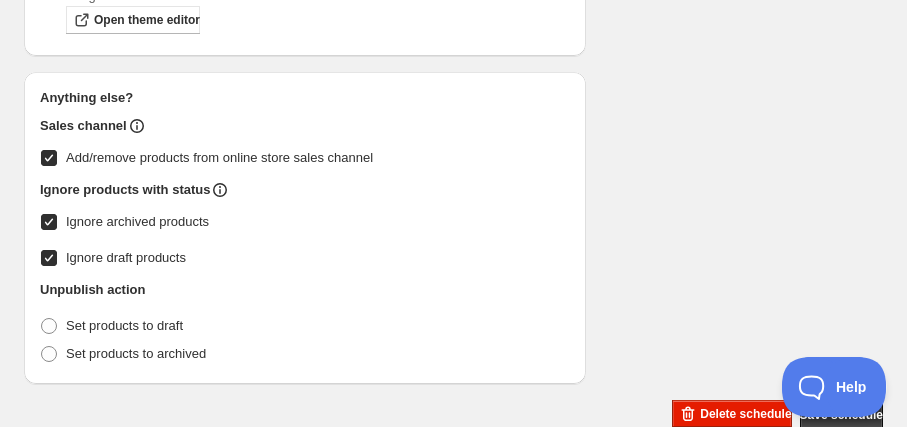click on "Ignore archived products" at bounding box center [137, 221] 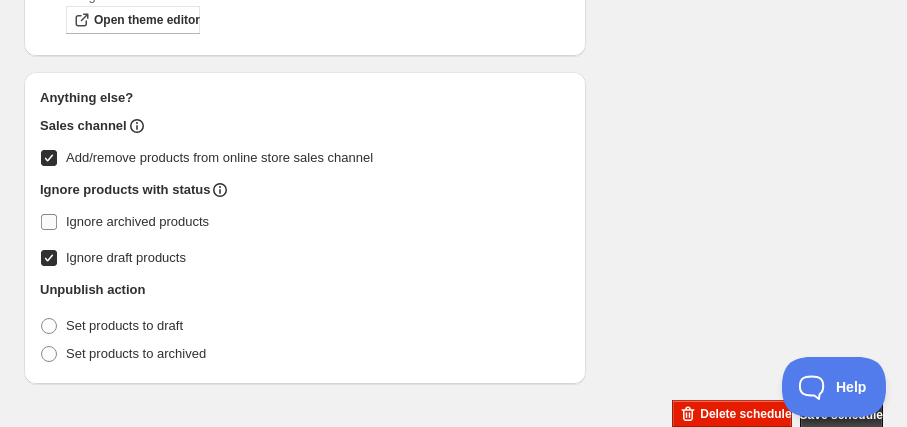 checkbox on "false" 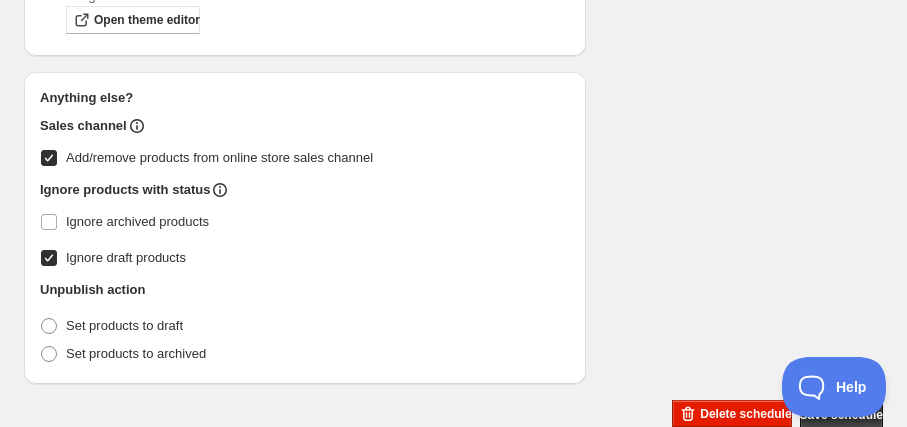 click on "Ignore draft products" at bounding box center [126, 257] 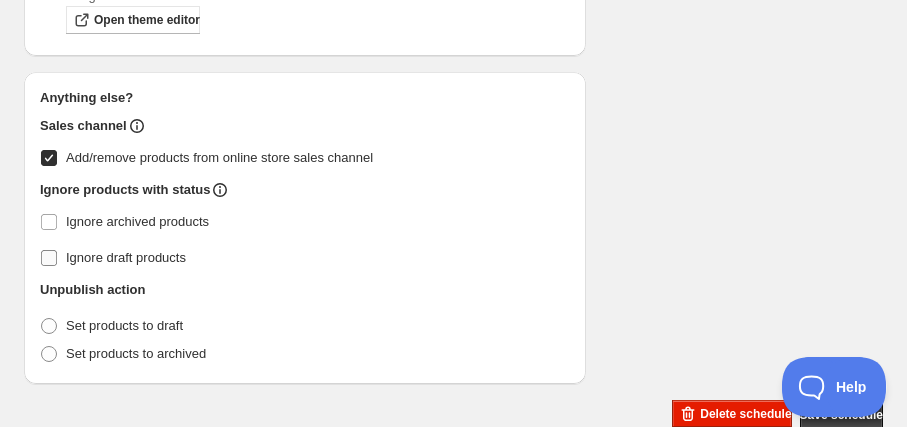 checkbox on "false" 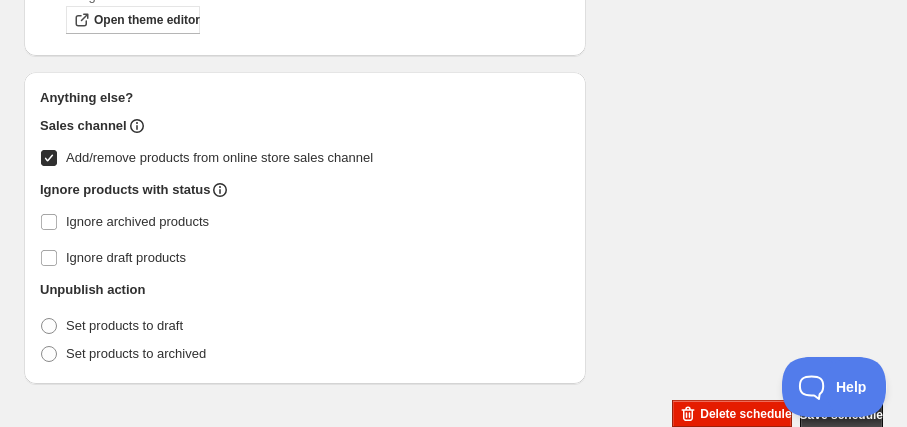 click on "Start date [DATE] Start time (GMT+8) [TIME] Set end date End date [DATE] End time (GMT+8) [TIME]" at bounding box center [445, -461] 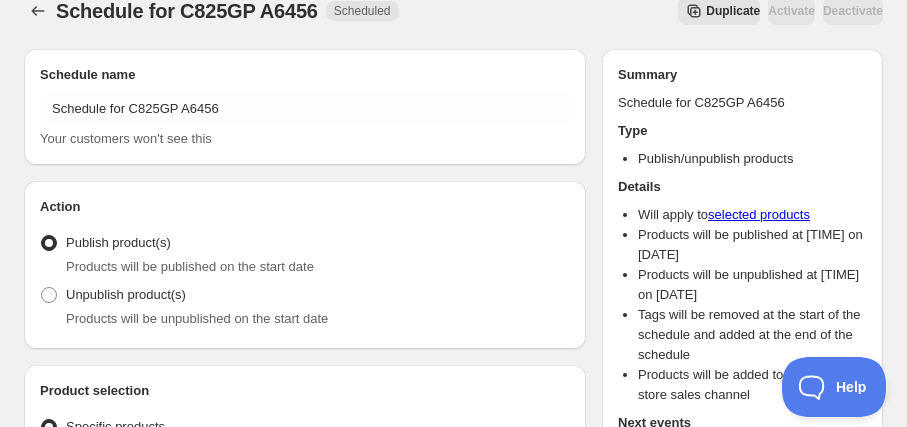 scroll, scrollTop: 0, scrollLeft: 0, axis: both 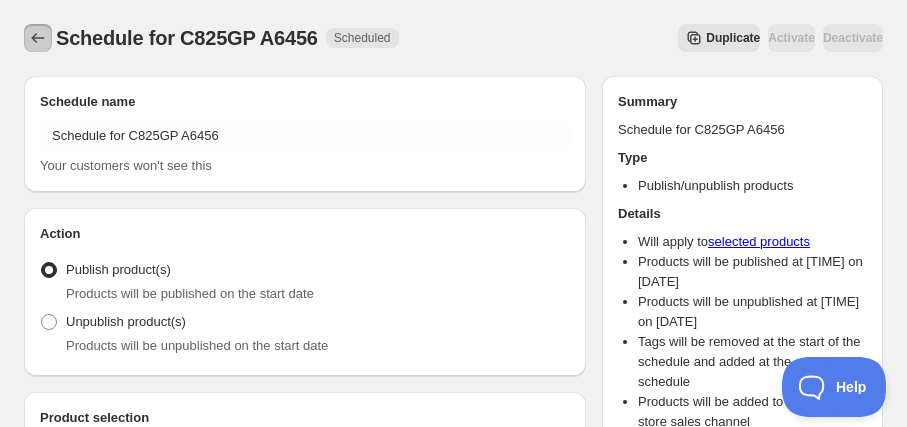 click 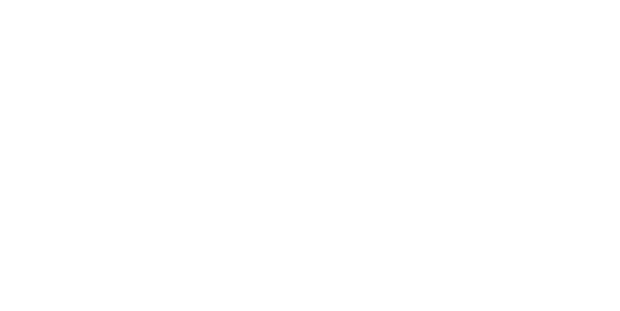 scroll, scrollTop: 0, scrollLeft: 0, axis: both 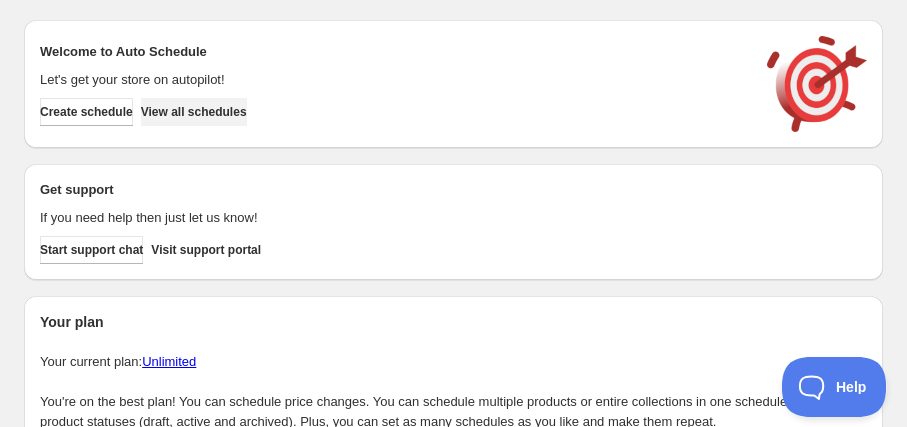 click on "View all schedules" at bounding box center [194, 112] 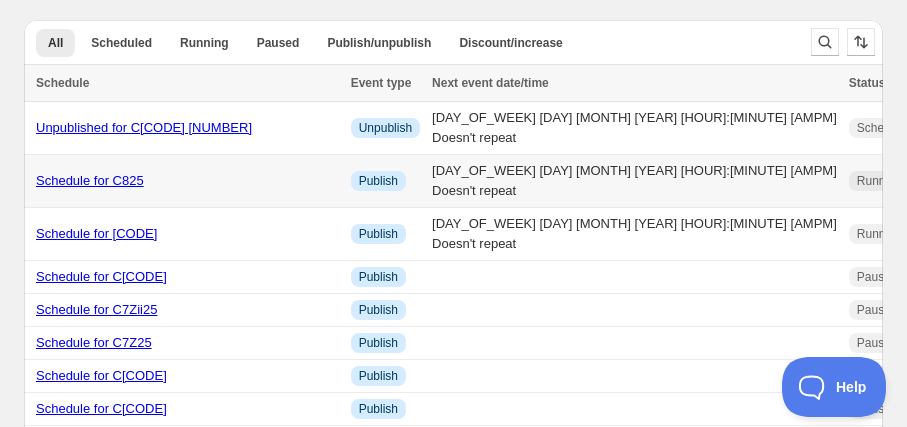 click on "Schedule for C825" at bounding box center [90, 180] 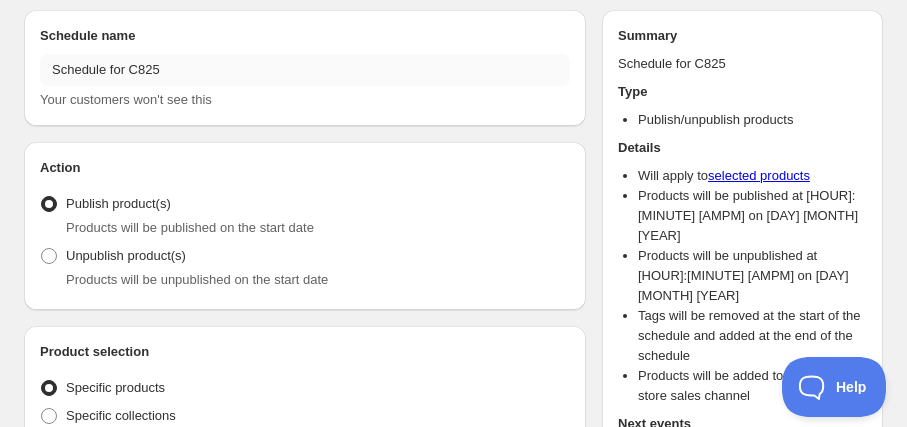scroll, scrollTop: 0, scrollLeft: 0, axis: both 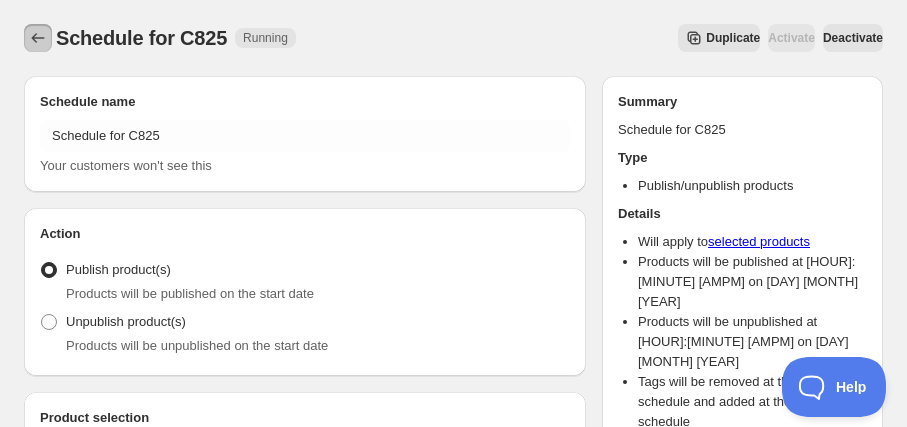 click at bounding box center [38, 38] 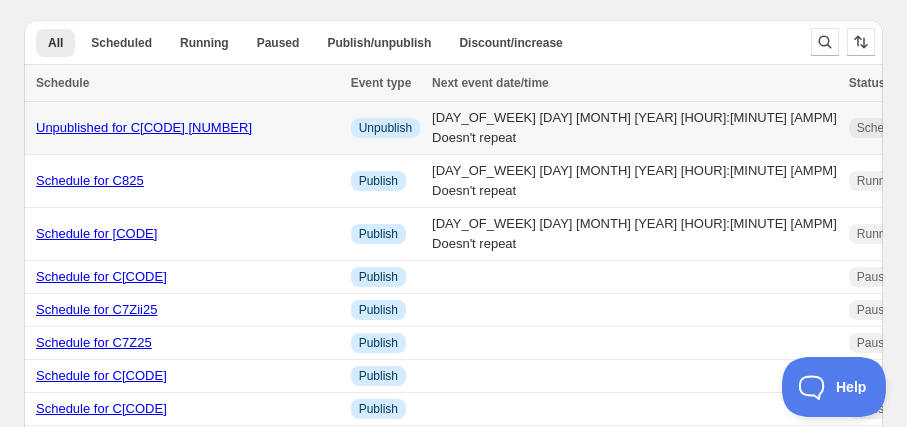 click on "Unpublished for C825GP 11181672" at bounding box center (144, 127) 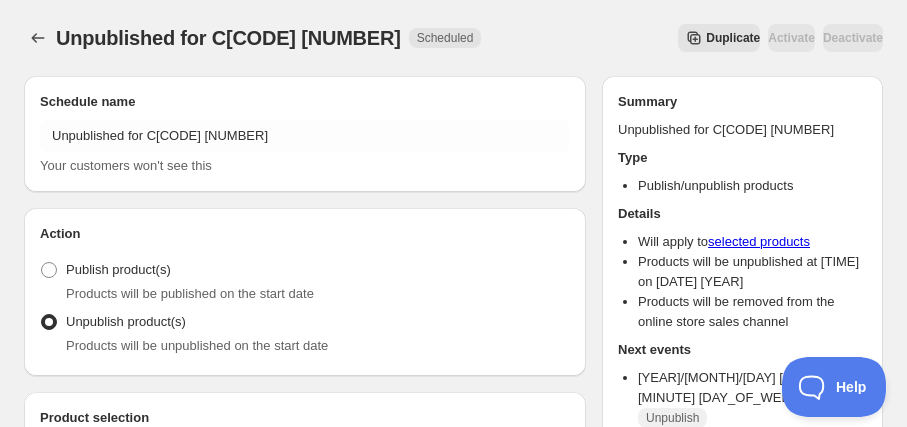 click 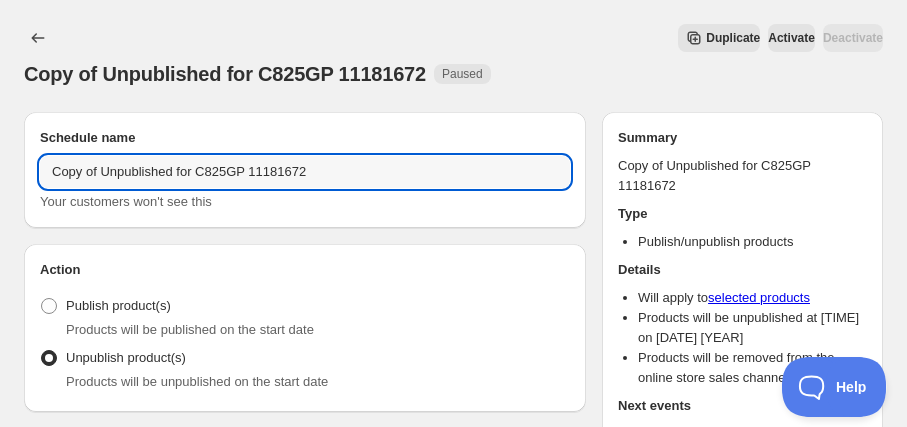 drag, startPoint x: 101, startPoint y: 170, endPoint x: -130, endPoint y: 172, distance: 231.00865 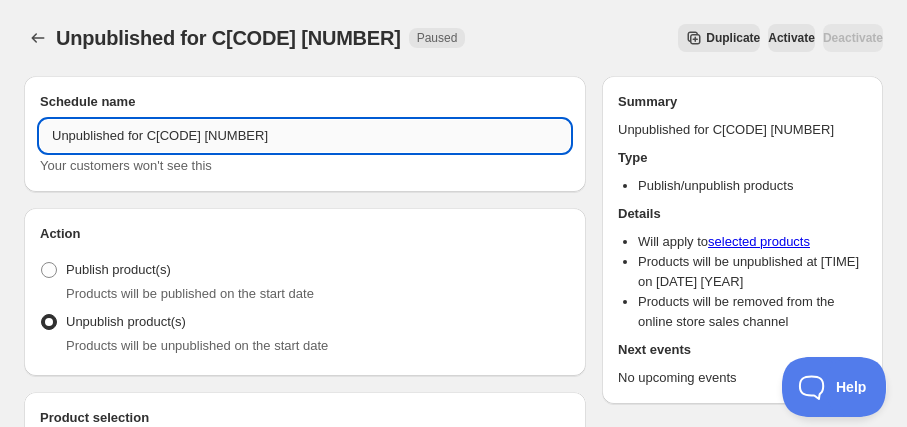 drag, startPoint x: 197, startPoint y: 137, endPoint x: 302, endPoint y: 145, distance: 105.30432 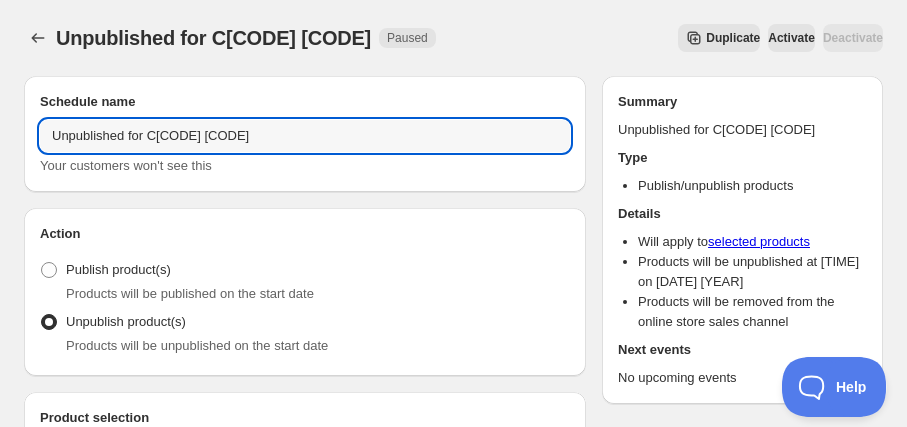 type on "Unpublished for C825GP A6454" 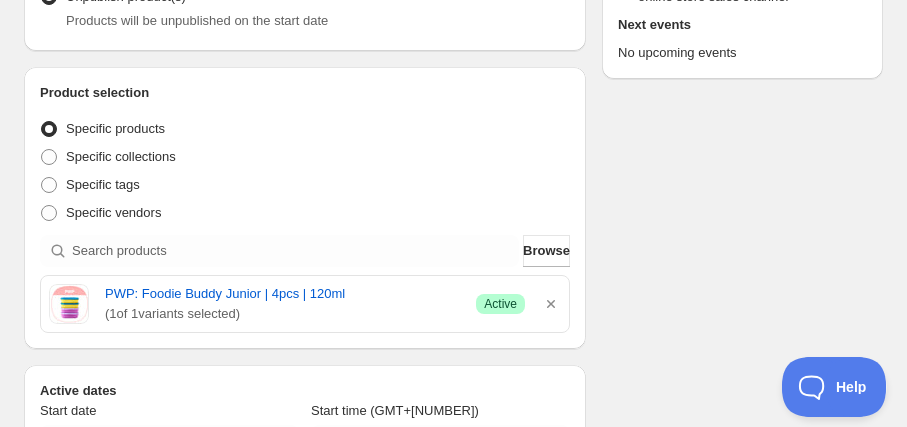 scroll, scrollTop: 363, scrollLeft: 0, axis: vertical 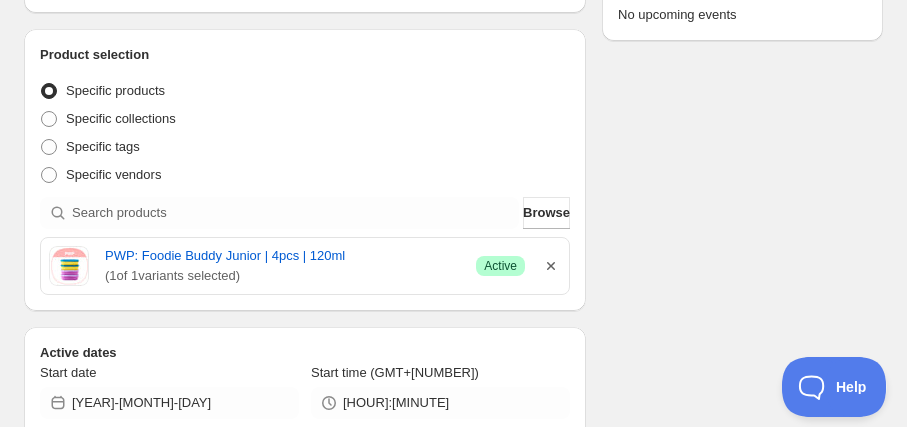 click 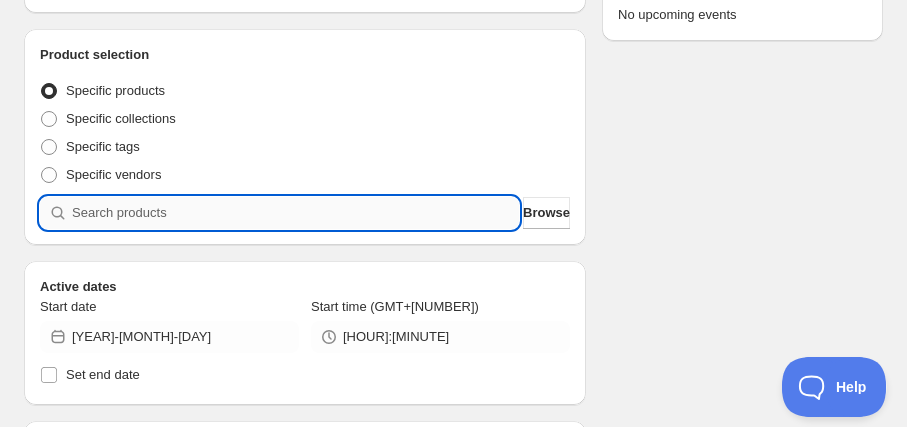 click at bounding box center (295, 213) 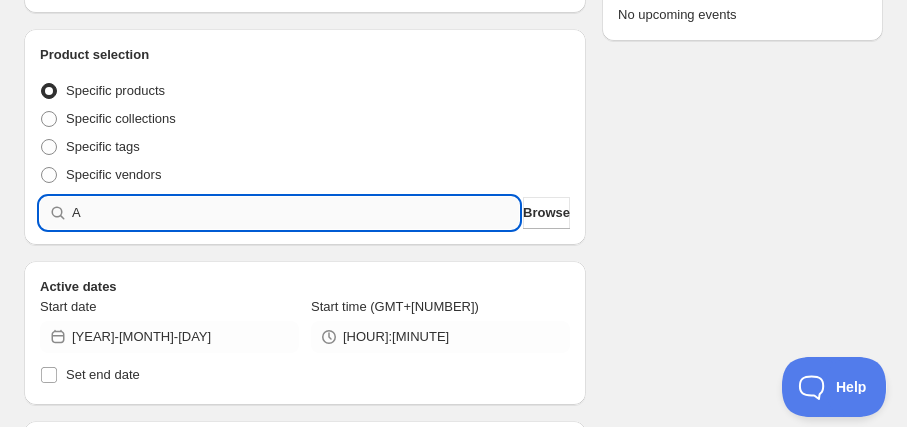 type 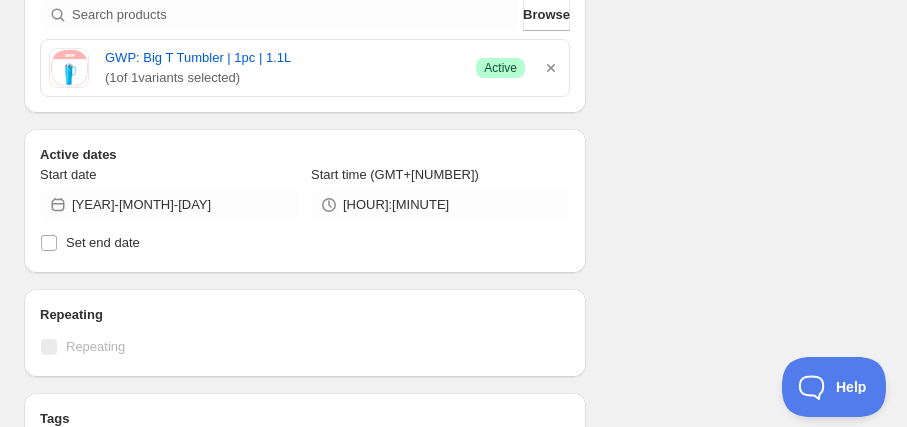 scroll, scrollTop: 545, scrollLeft: 0, axis: vertical 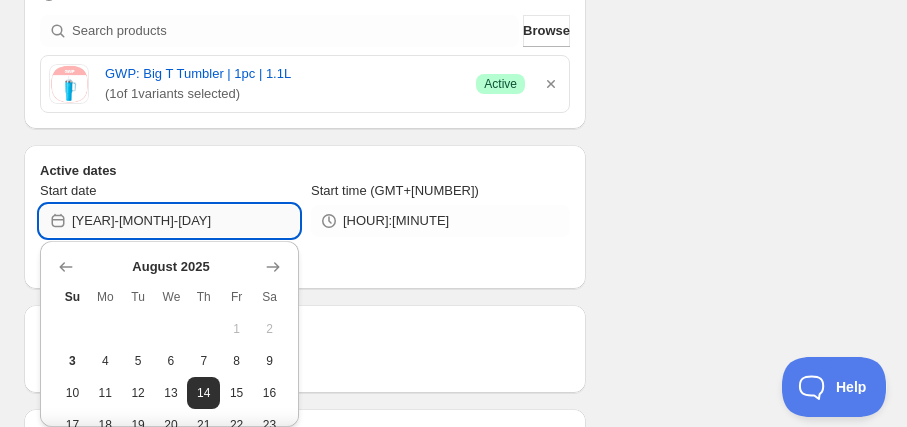 click on "2025-08-14" at bounding box center (185, 221) 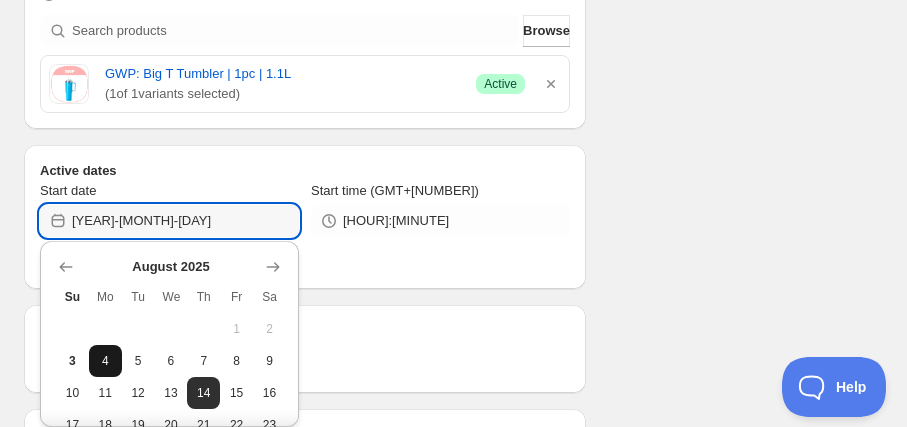 click on "4" at bounding box center (105, 361) 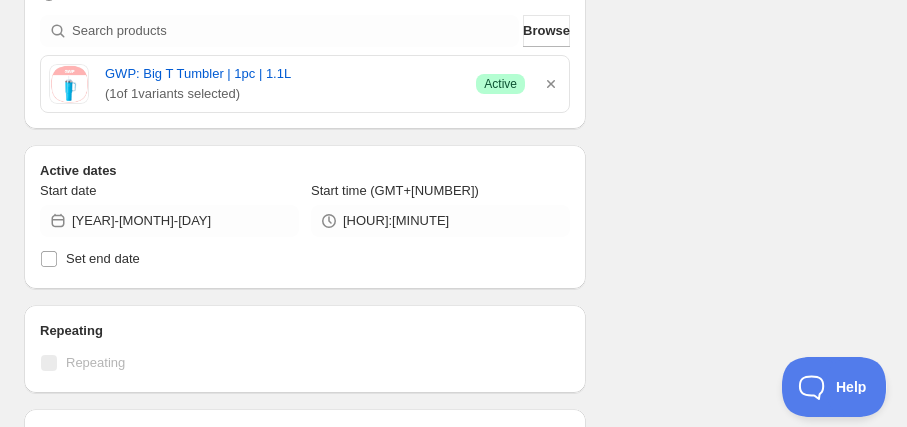 type on "[DATE]" 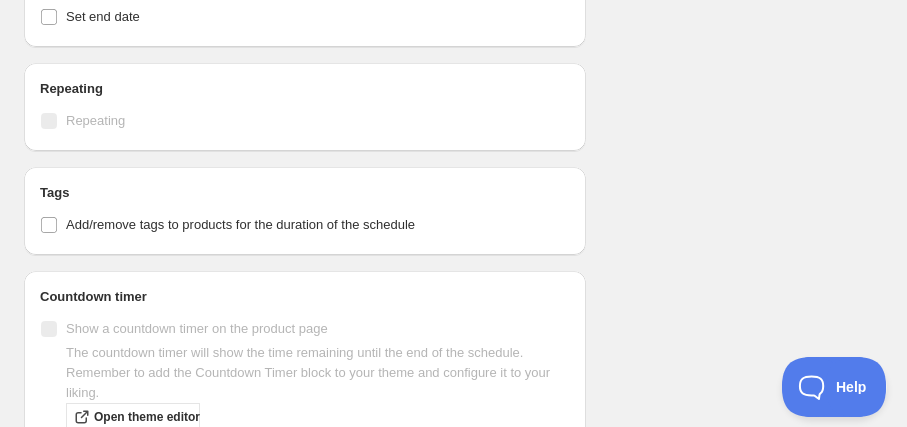 scroll, scrollTop: 818, scrollLeft: 0, axis: vertical 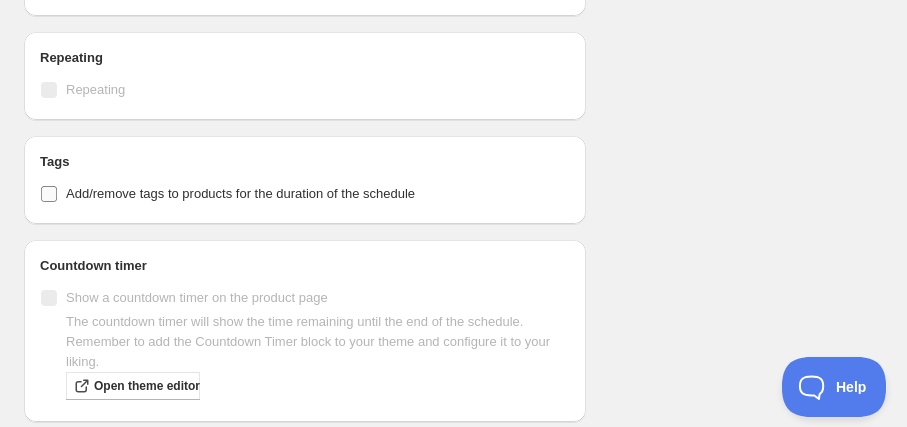 click on "Add/remove tags to products for the duration of the schedule" at bounding box center [240, 193] 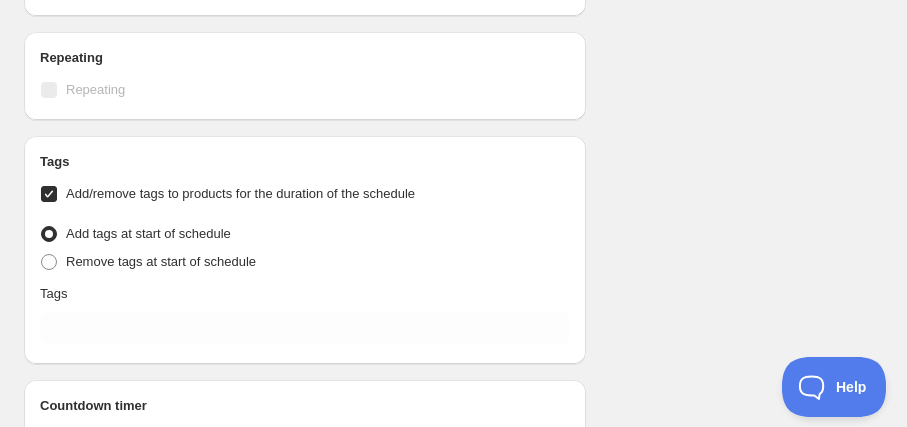 click on "Add/remove tags to products for the duration of the schedule" at bounding box center (240, 193) 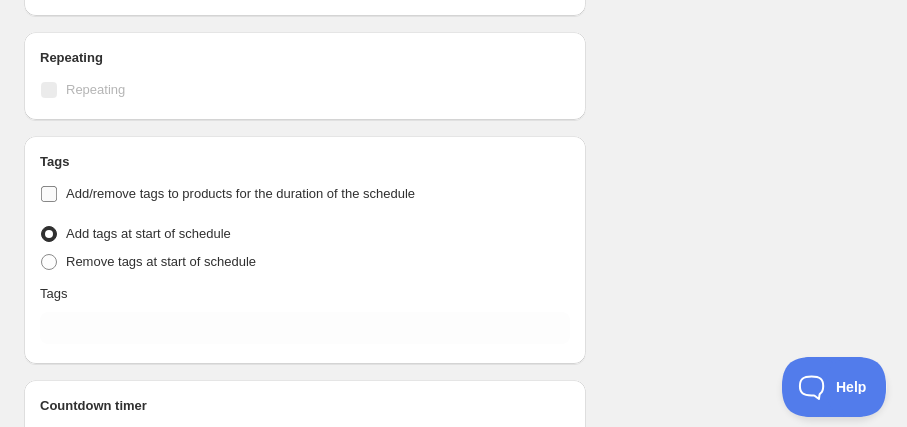 checkbox on "false" 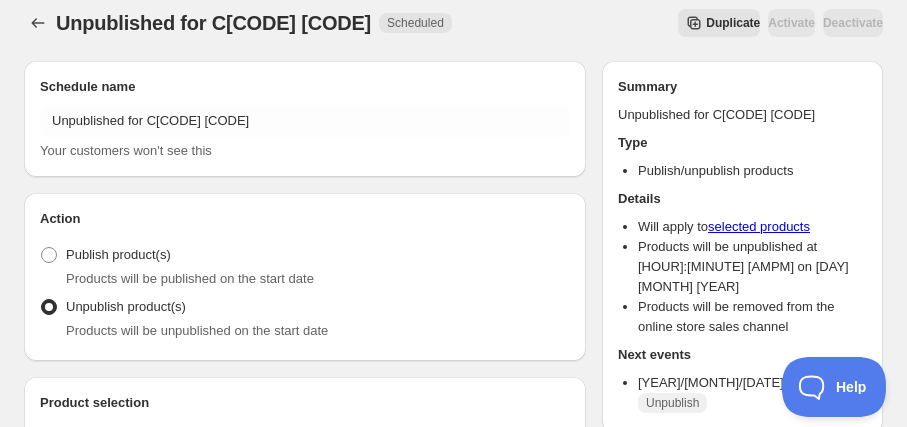 scroll, scrollTop: 0, scrollLeft: 0, axis: both 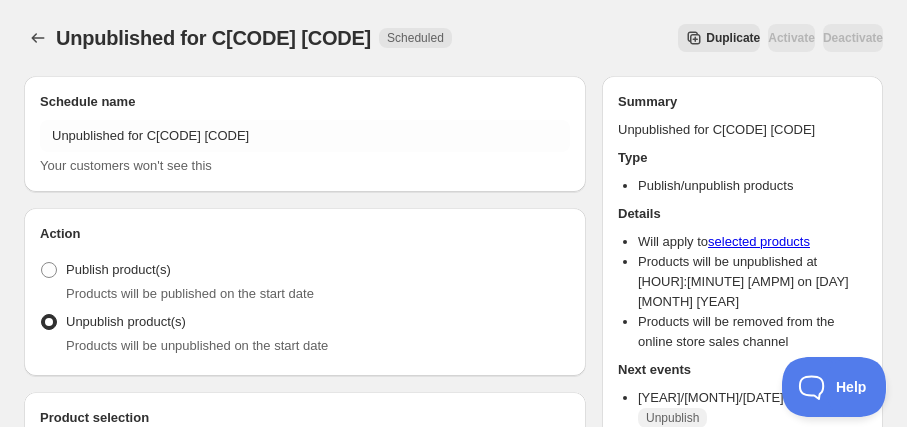 click on "Duplicate" at bounding box center [733, 38] 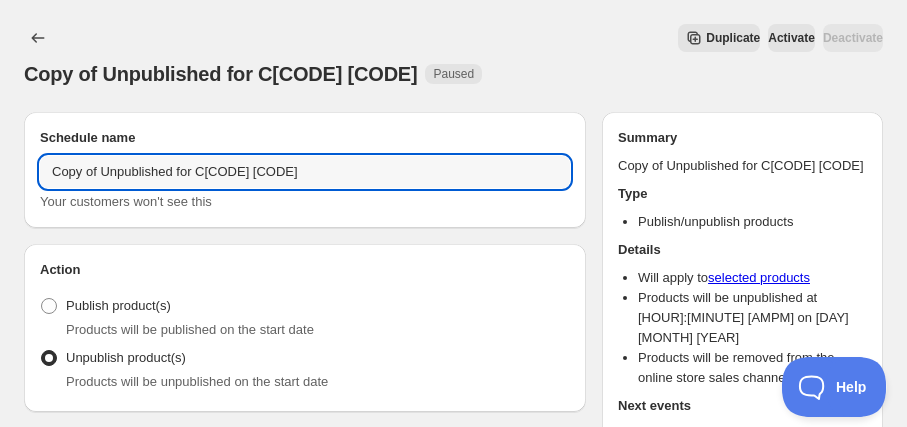drag, startPoint x: 175, startPoint y: 170, endPoint x: -101, endPoint y: 183, distance: 276.306 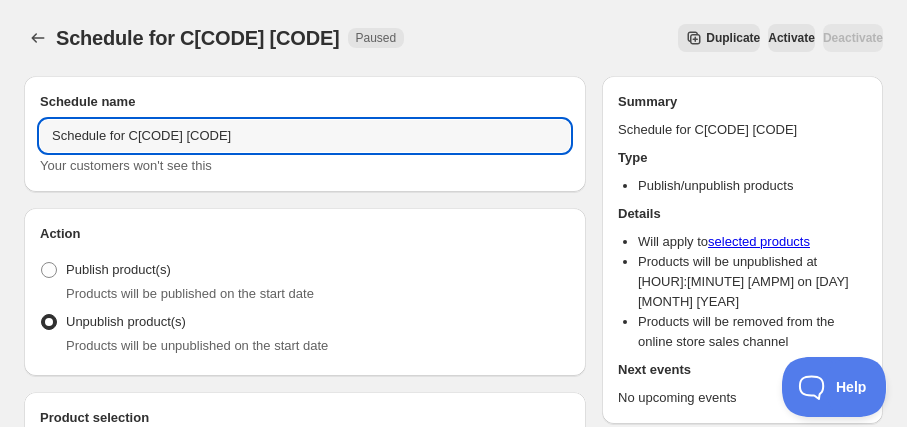 drag, startPoint x: 211, startPoint y: 141, endPoint x: 246, endPoint y: 160, distance: 39.824615 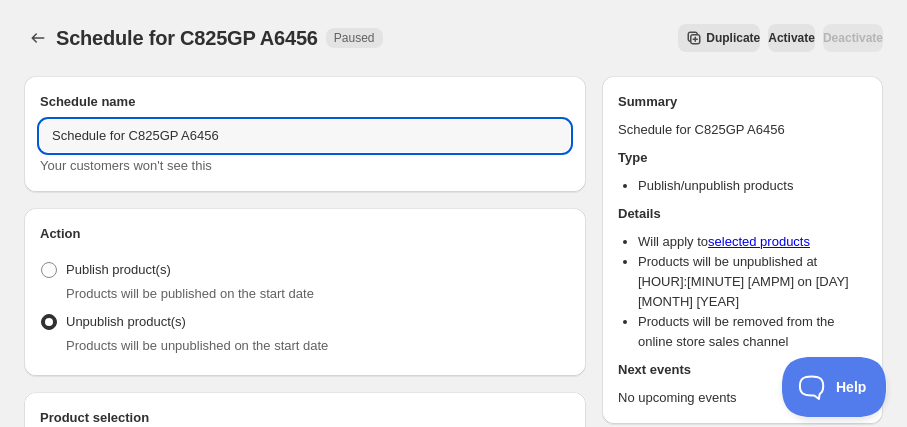 type on "Schedule for C825GP A6456" 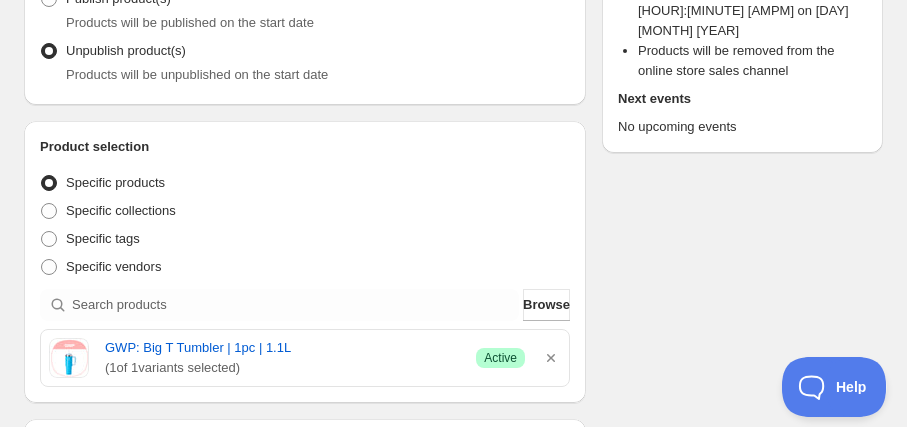 scroll, scrollTop: 90, scrollLeft: 0, axis: vertical 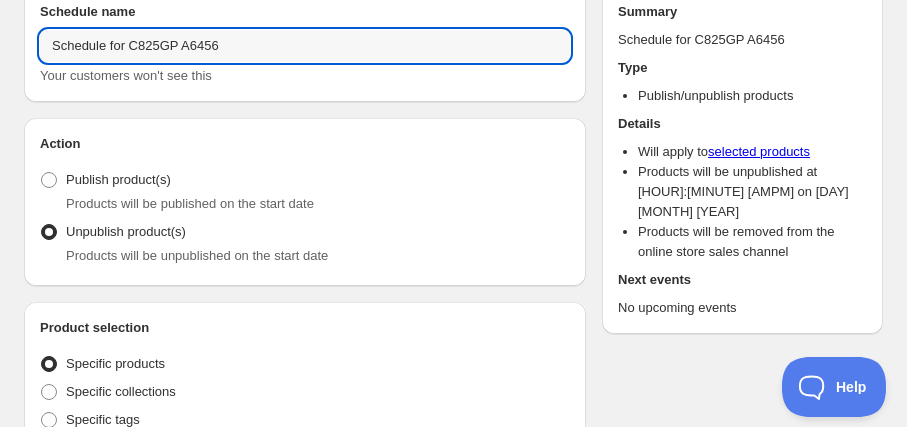 drag, startPoint x: 179, startPoint y: 48, endPoint x: 260, endPoint y: 63, distance: 82.37718 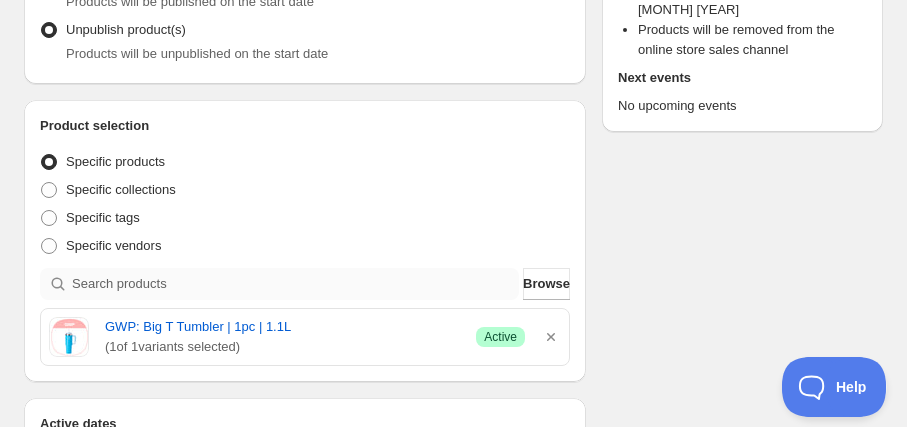 scroll, scrollTop: 363, scrollLeft: 0, axis: vertical 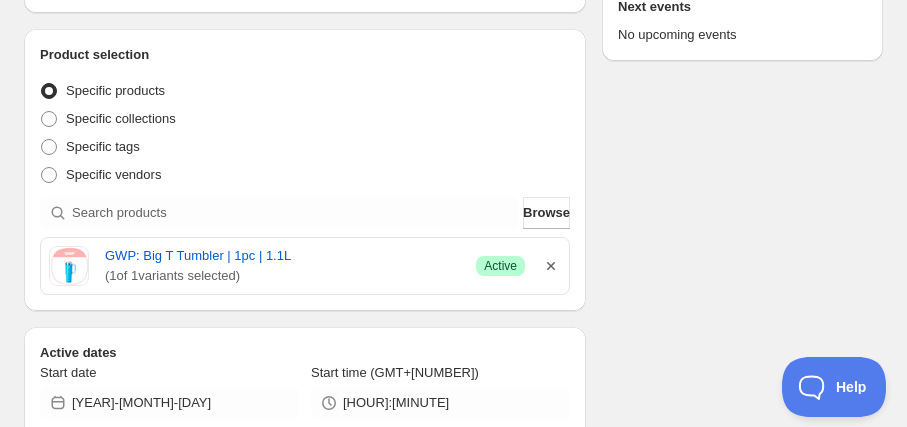 click 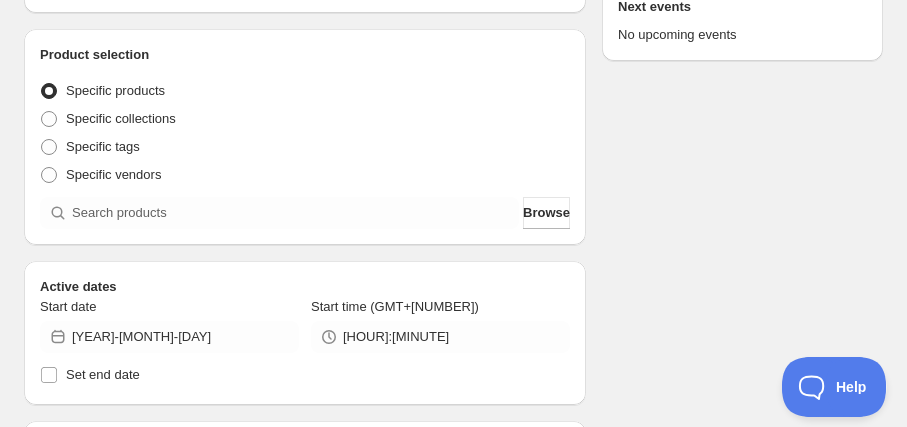 click on "Product selection Entity type Specific products Specific collections Specific tags Specific vendors Browse" at bounding box center [305, 137] 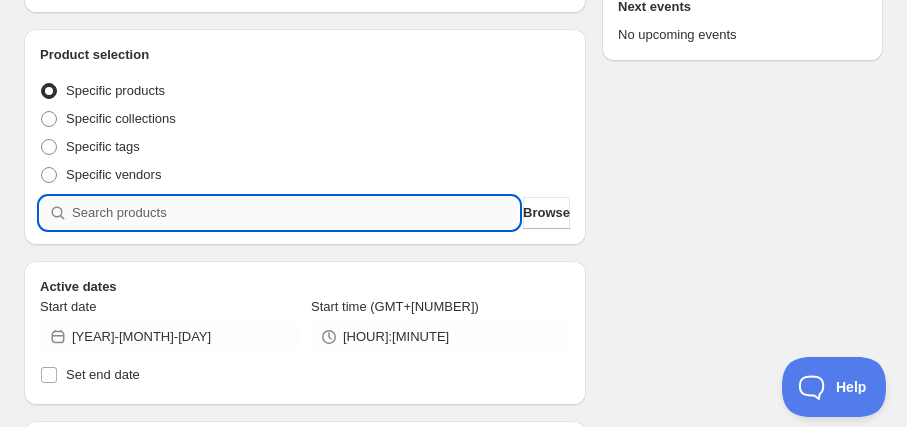 click at bounding box center [295, 213] 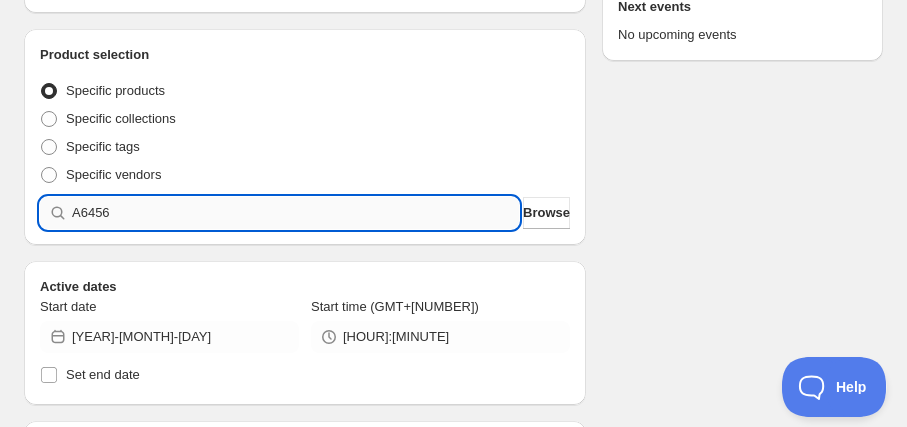 type 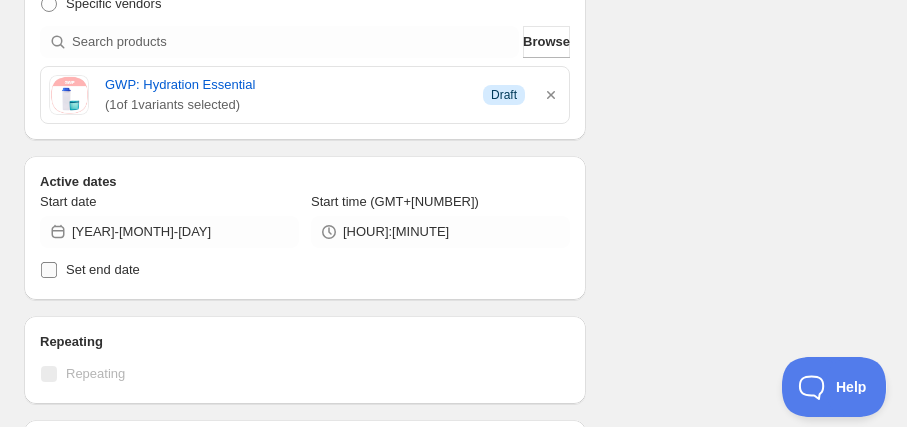 scroll, scrollTop: 545, scrollLeft: 0, axis: vertical 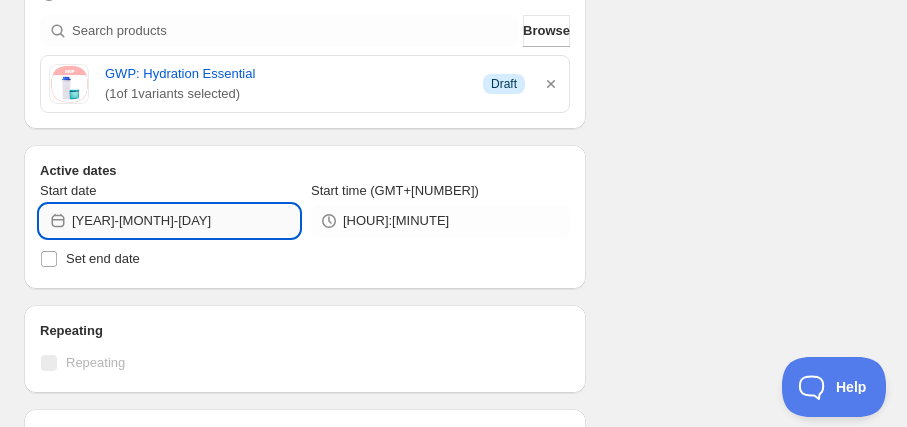 click on "[DATE]" at bounding box center [185, 221] 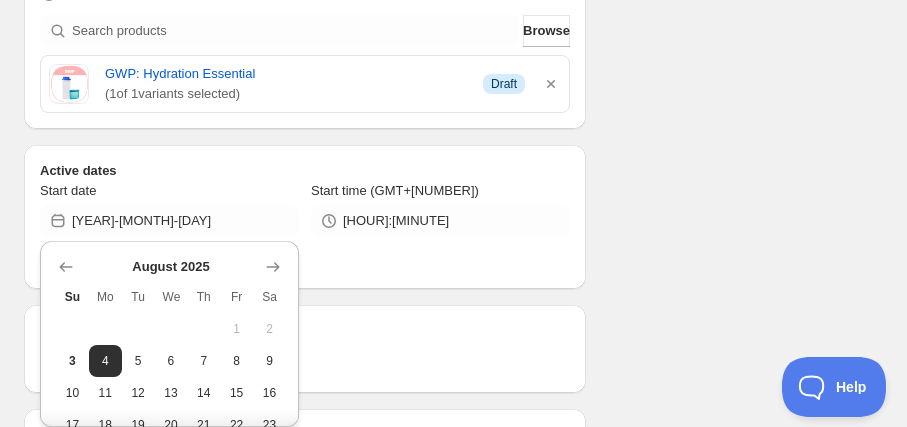 click on "Start time (GMT+8)" at bounding box center (395, 190) 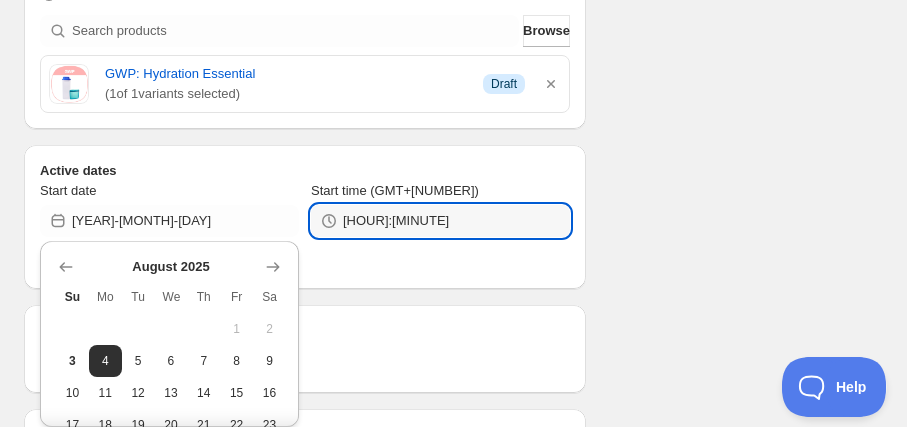 click on "[TIME]" at bounding box center (456, 221) 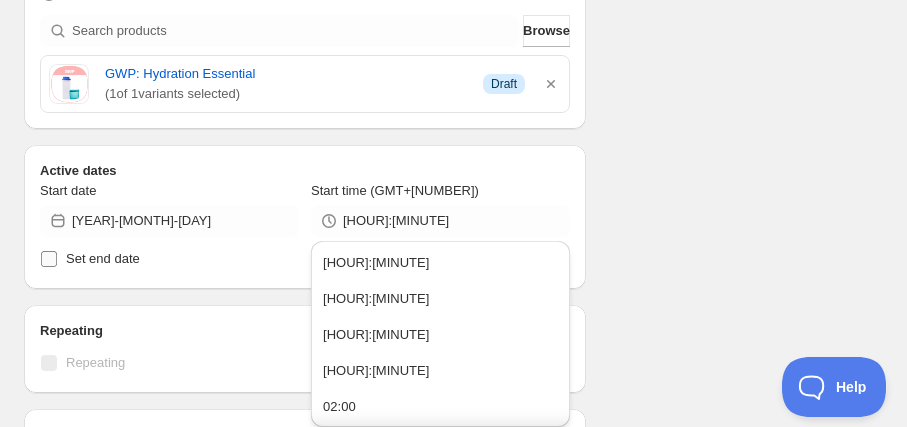 click on "Set end date" at bounding box center (103, 258) 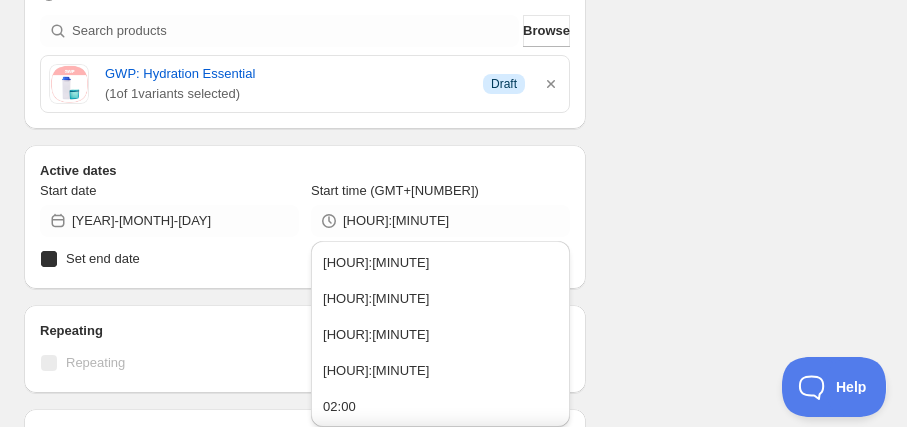 checkbox on "true" 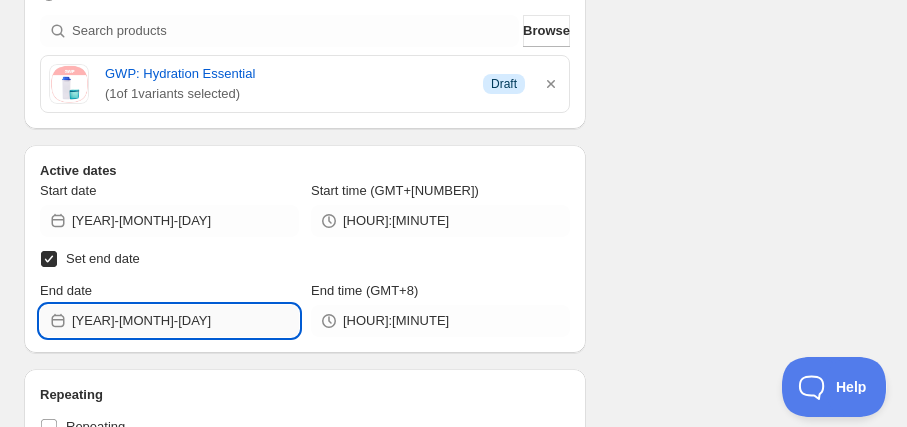 click on "[DATE]" at bounding box center (185, 321) 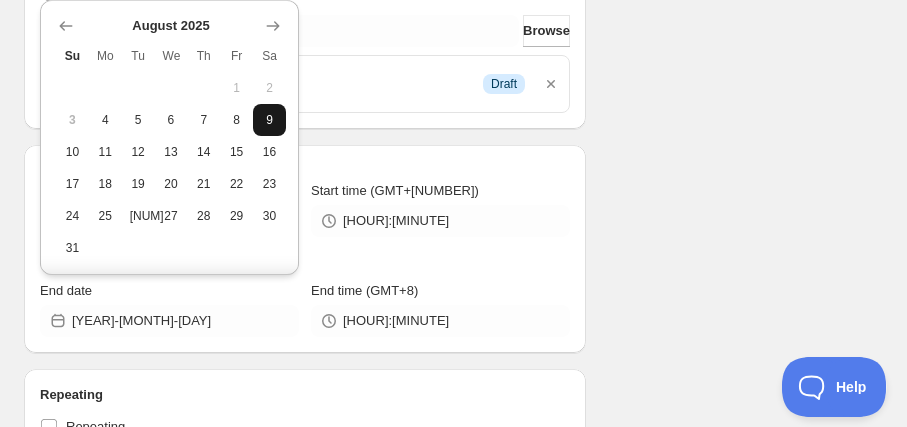 click on "9" at bounding box center [269, 120] 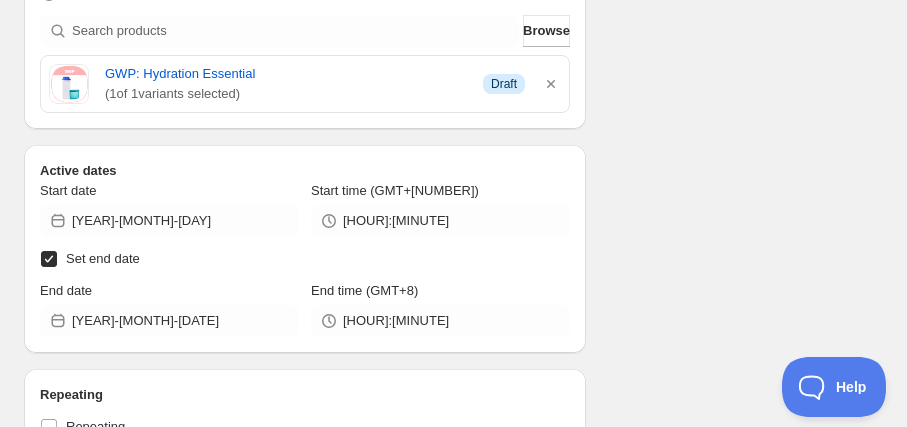 click on "End time (GMT+8)" at bounding box center [364, 290] 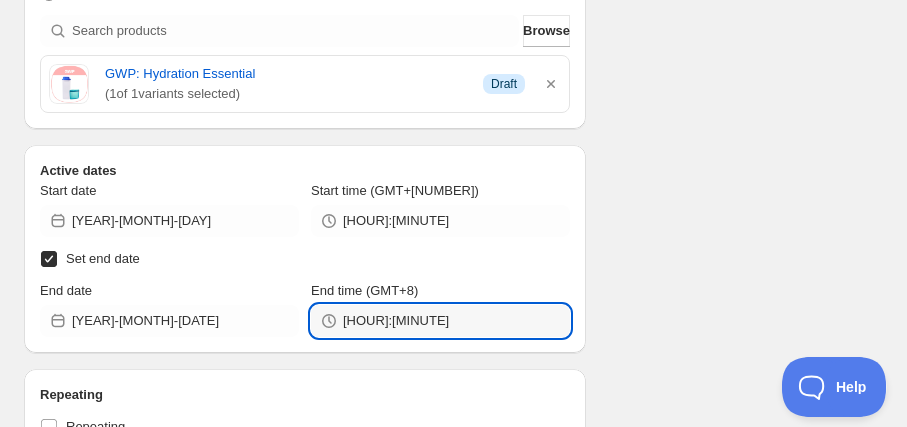 click on "[TIME]" at bounding box center [456, 321] 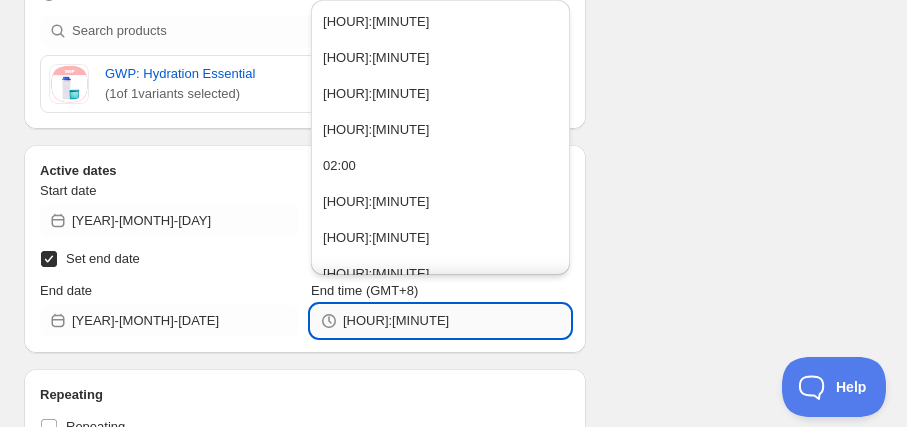click on "[TIME]" at bounding box center [456, 321] 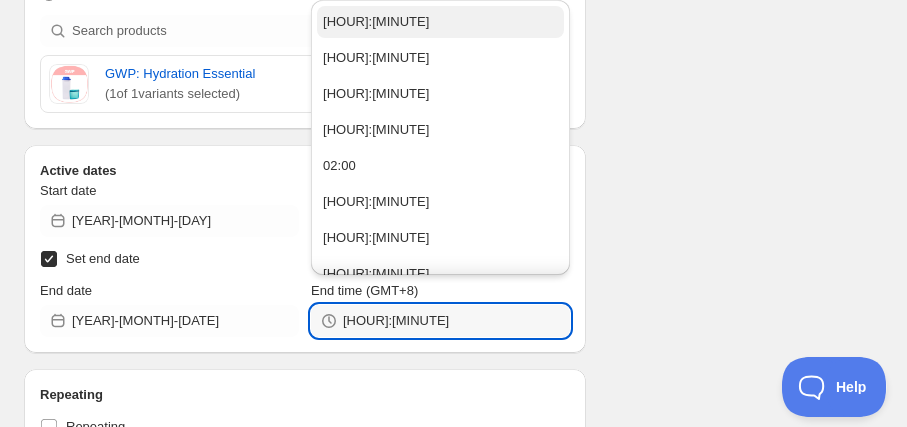click on "[TIME]" at bounding box center [376, 22] 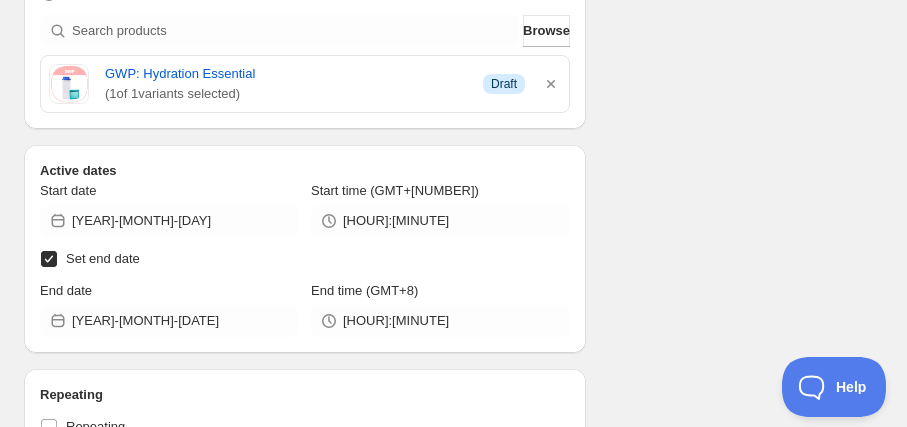click on "Schedule name Schedule for C825GP A6456 Your customers won't see this Action Action Publish product(s) Products will be published on the start date Unpublish product(s) Products will be unpublished on the start date Product selection Entity type Specific products Specific collections Specific tags Specific vendors Browse GWP: Hydration Essential ( 1  of   1  variants selected) Info Draft Active dates Start date 2025-08-04 Start time (GMT+8) 00:00 Set end date End date 2025-08-09 End time (GMT+8) 00:00 Repeating Repeating Ok Cancel Every 1 Date range Days Weeks Months Years Days Ends Never On specific date After a number of occurances Tags Add/remove tags to products for the duration of the schedule Countdown timer Show a countdown timer on the product page The countdown timer will show the time remaining until the end of the schedule. Remember to add the Countdown Timer block to your theme and configure it to your liking. Open theme editor Anything else? Sales channel Unpublish action Unpublish action Summary" at bounding box center [445, 274] 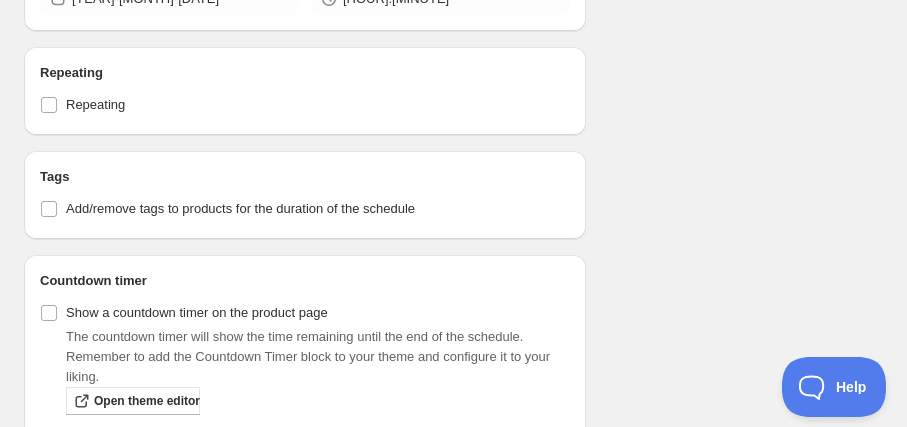 scroll, scrollTop: 909, scrollLeft: 0, axis: vertical 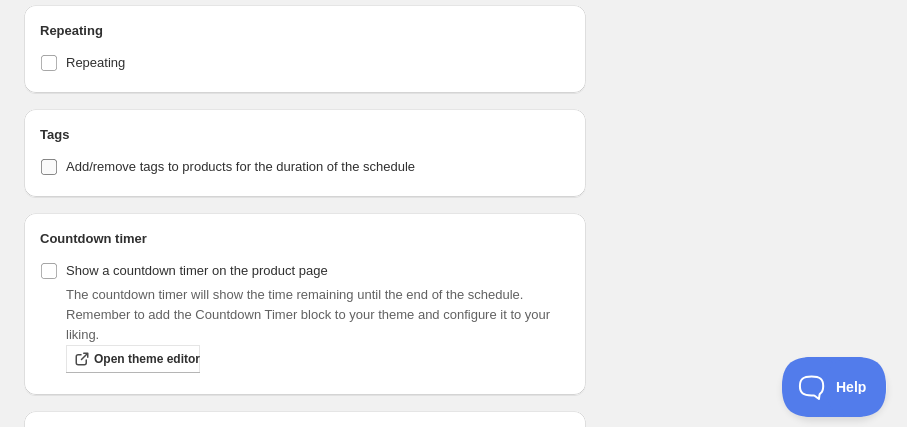 click on "Add/remove tags to products for the duration of the schedule" at bounding box center (240, 166) 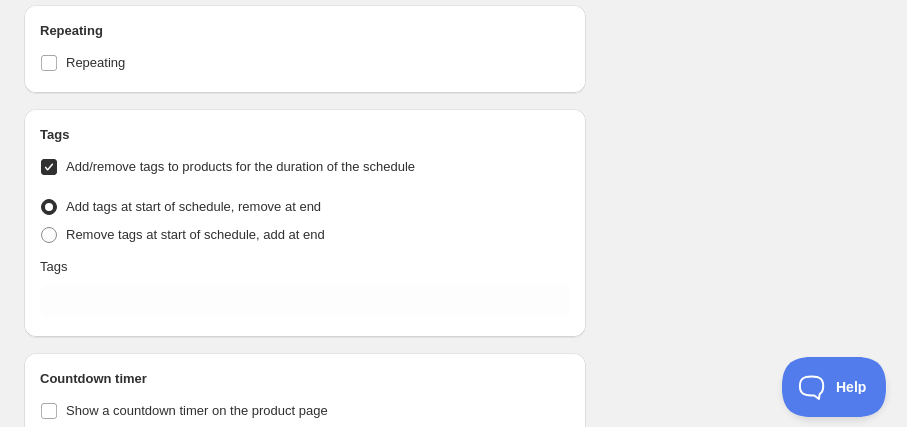 click on "Add/remove tags to products for the duration of the schedule" at bounding box center [240, 166] 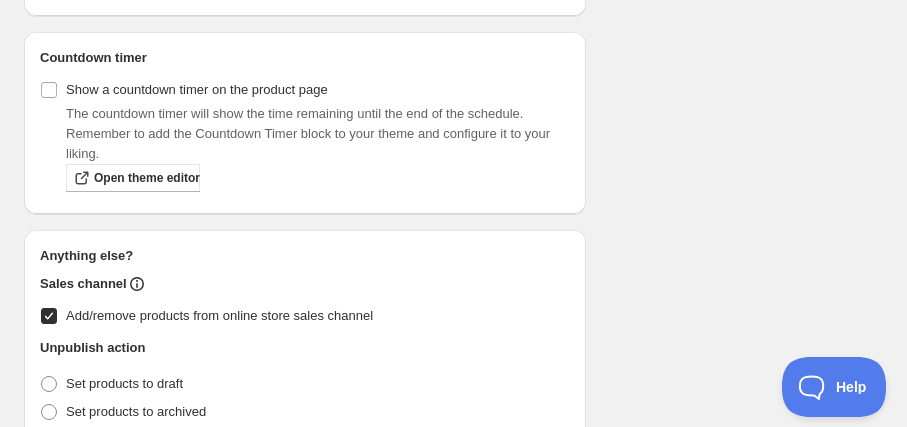 scroll, scrollTop: 999, scrollLeft: 0, axis: vertical 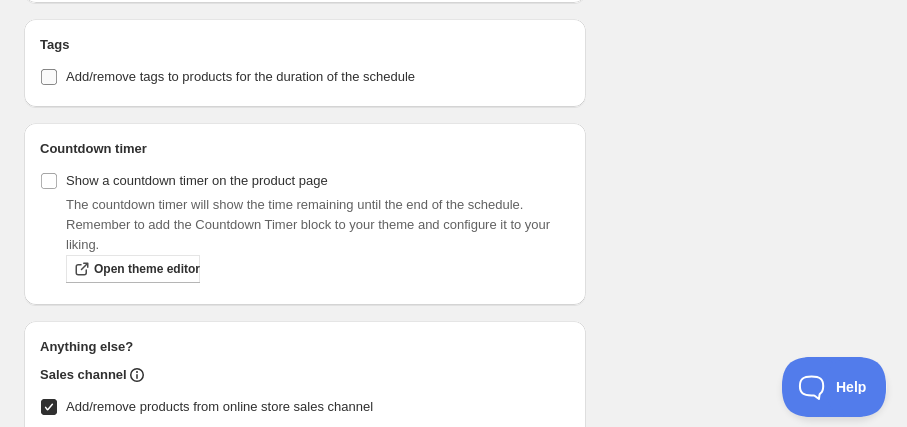click on "Add/remove tags to products for the duration of the schedule" at bounding box center [240, 76] 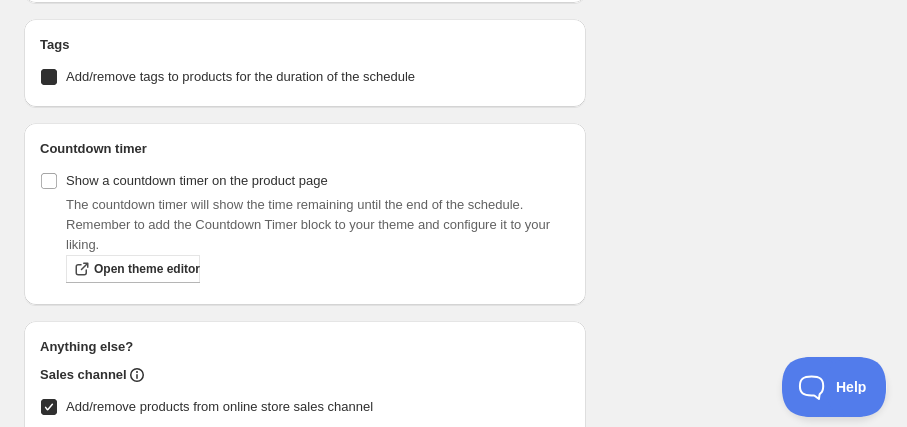 checkbox on "true" 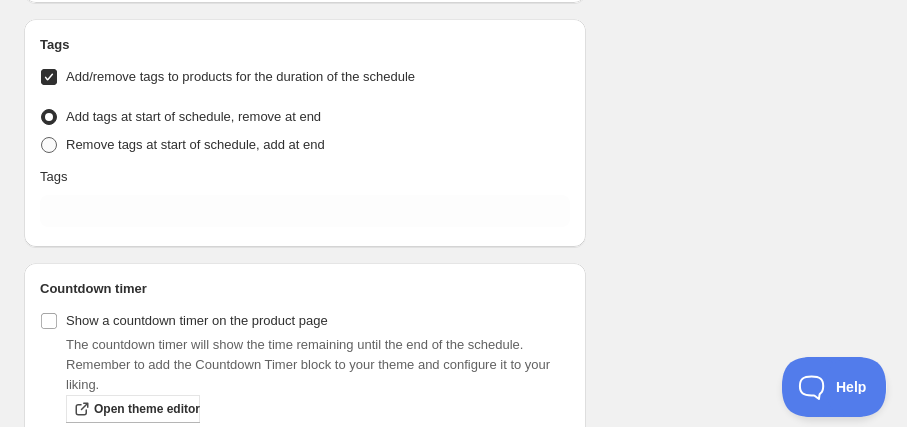 click on "Remove tags at start of schedule, add at end" at bounding box center (195, 144) 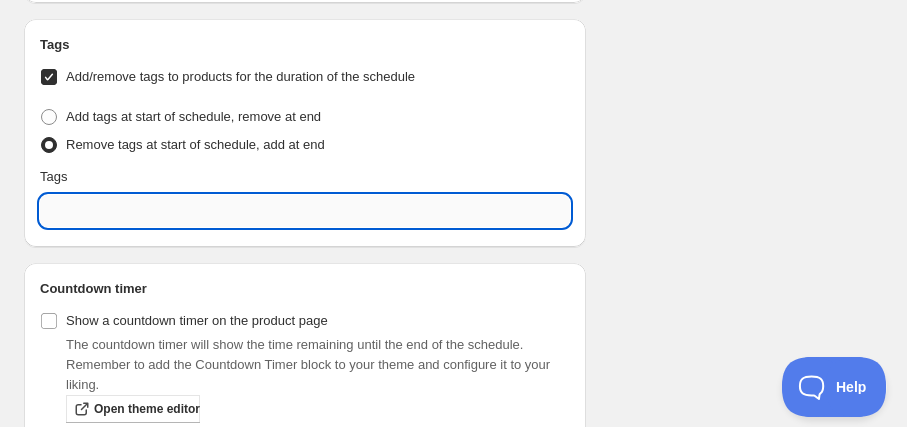 click at bounding box center [305, 211] 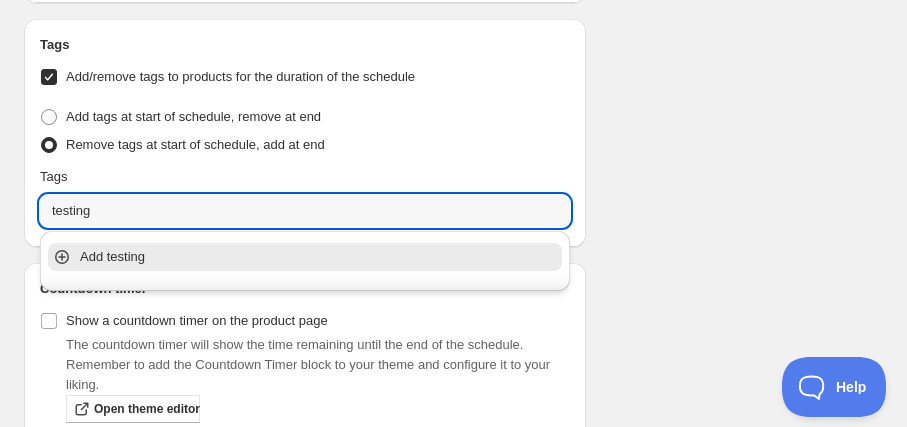 click on "Add testing" at bounding box center [319, 257] 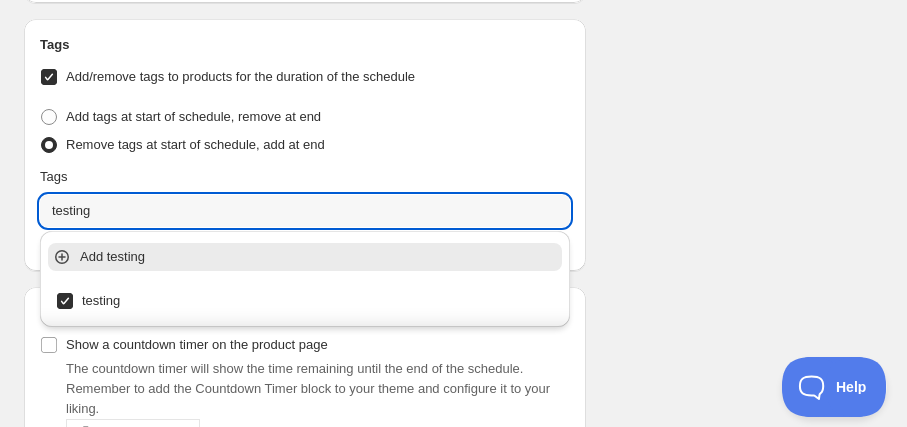 type on "testing" 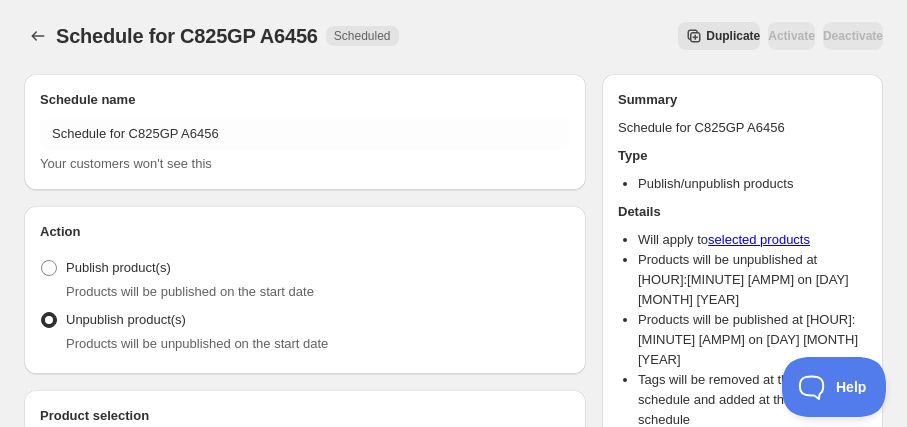 scroll, scrollTop: 0, scrollLeft: 0, axis: both 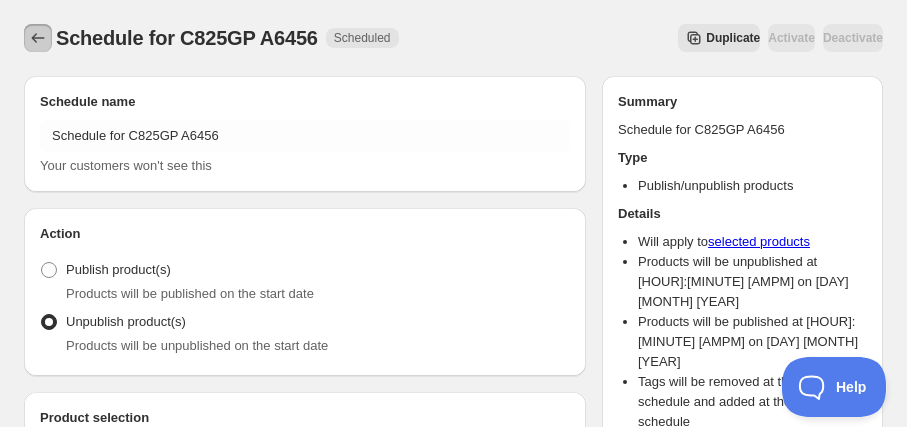 click at bounding box center (38, 38) 